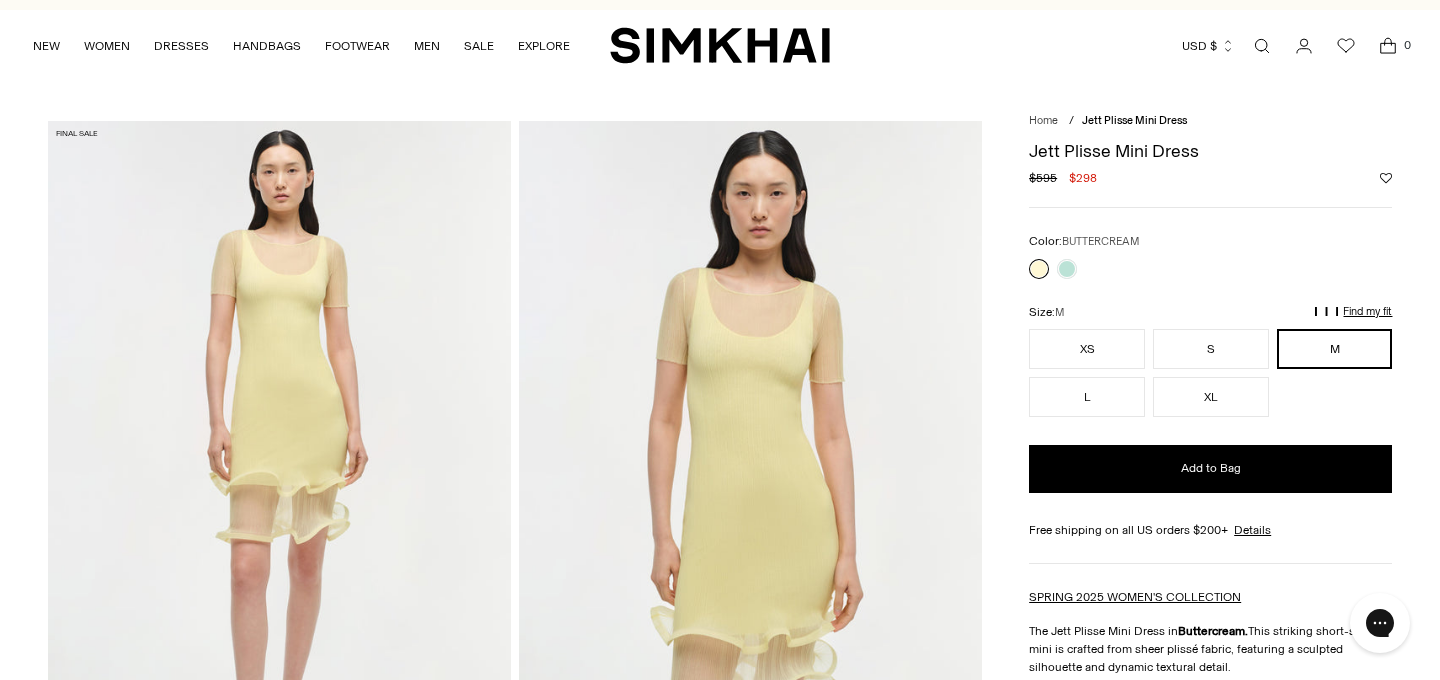 scroll, scrollTop: 0, scrollLeft: 0, axis: both 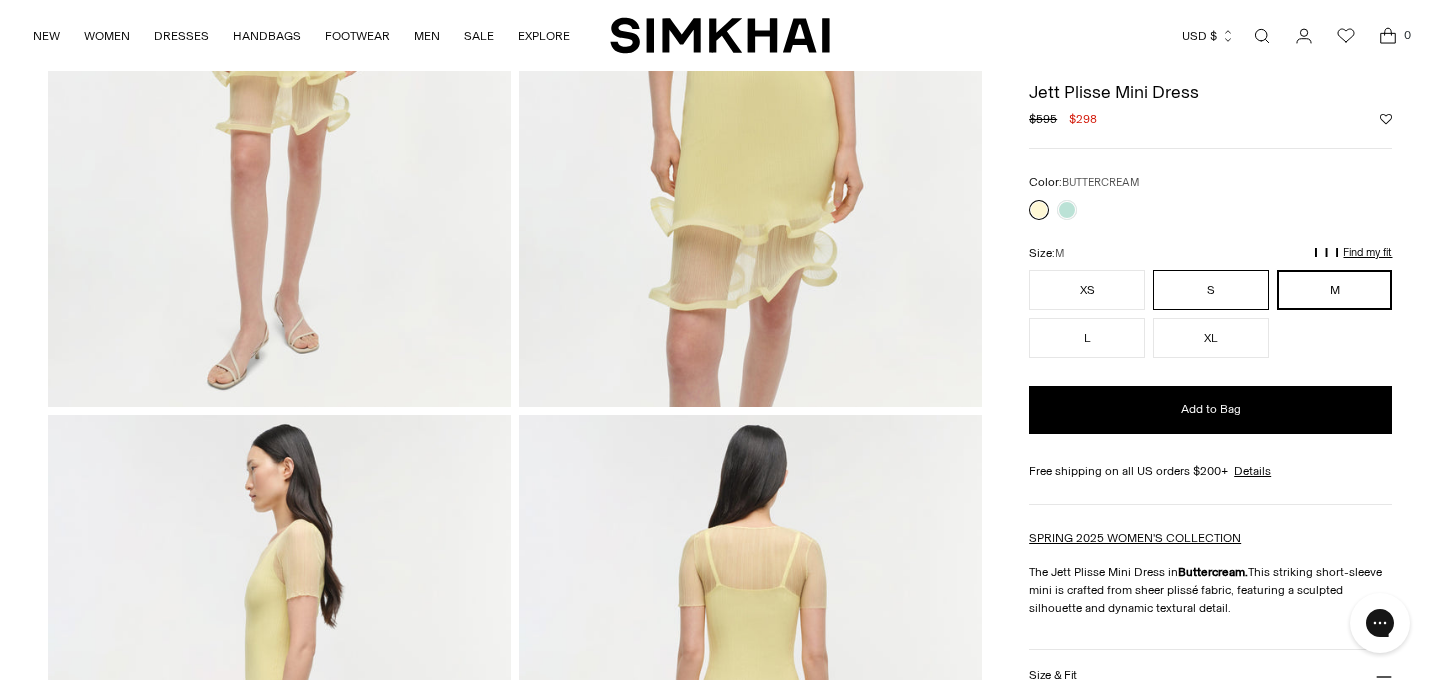 click on "S" at bounding box center [1211, 290] 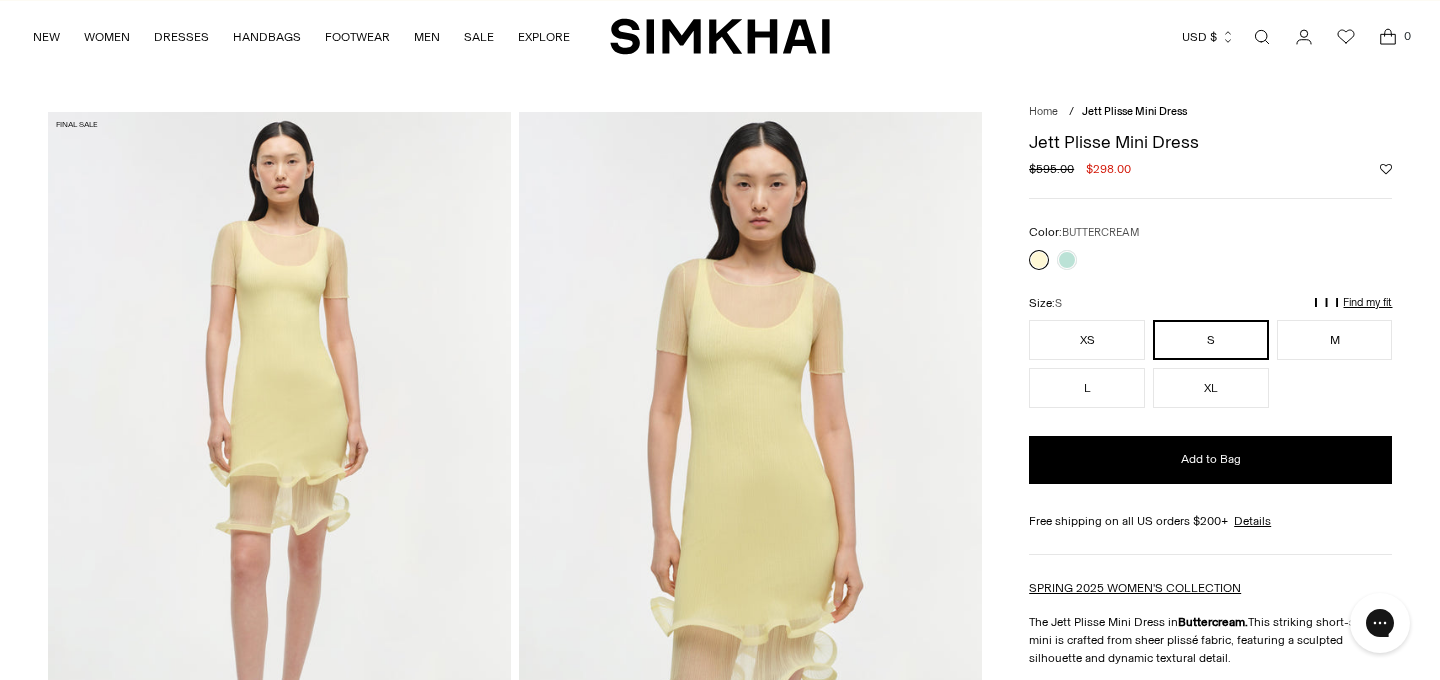 scroll, scrollTop: 25, scrollLeft: 0, axis: vertical 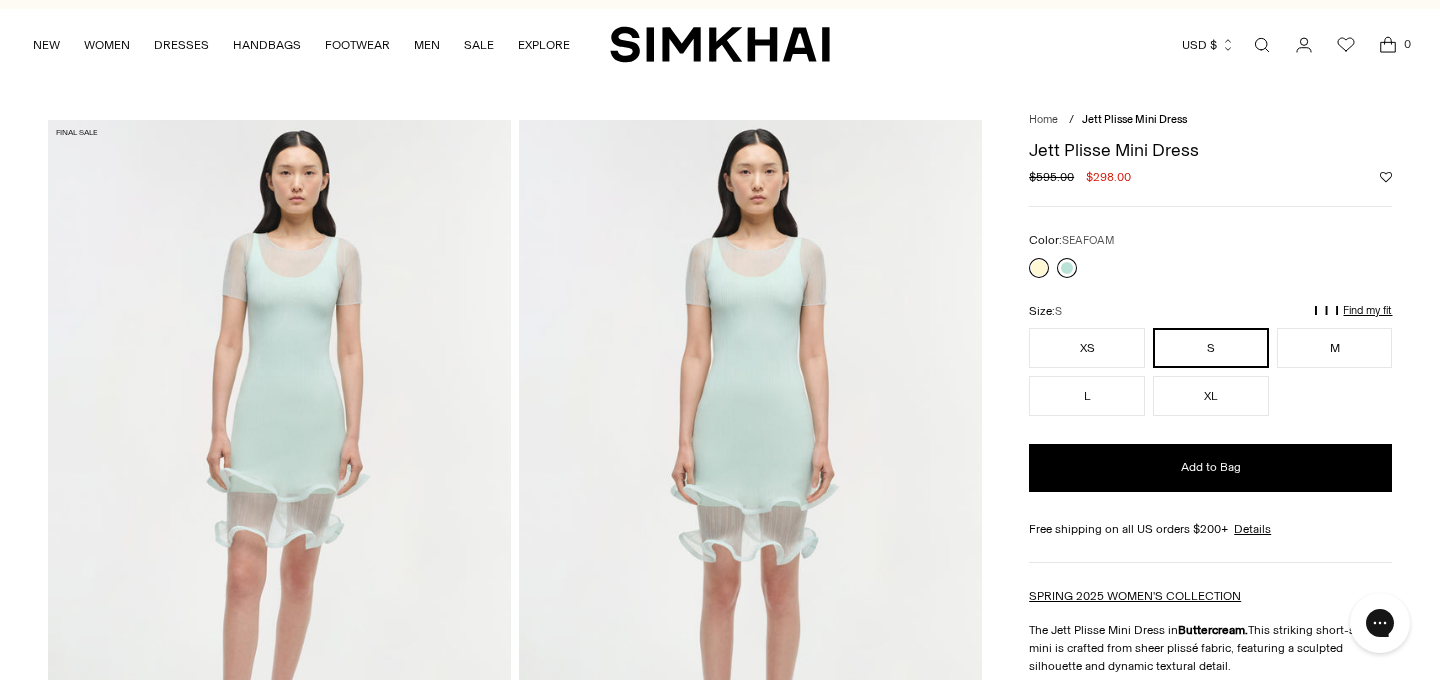 click at bounding box center (1067, 268) 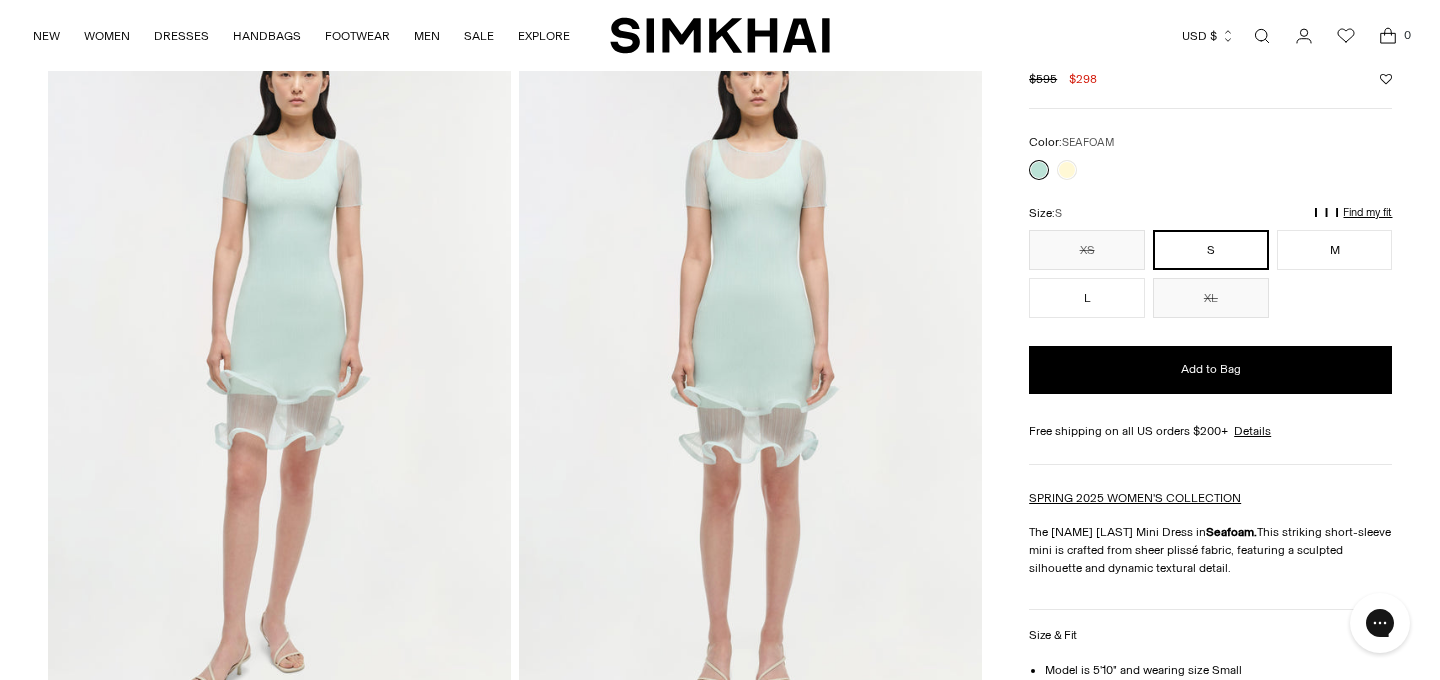 scroll, scrollTop: 144, scrollLeft: 0, axis: vertical 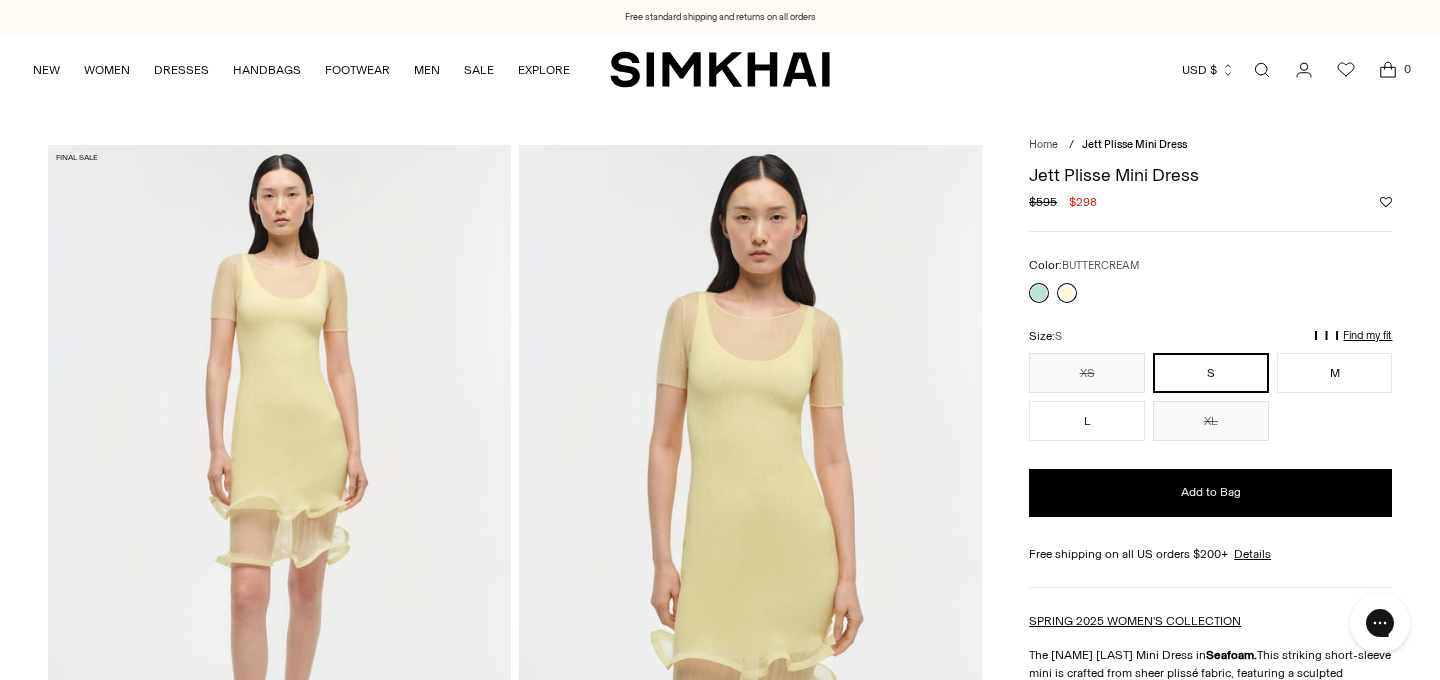 click at bounding box center (1067, 293) 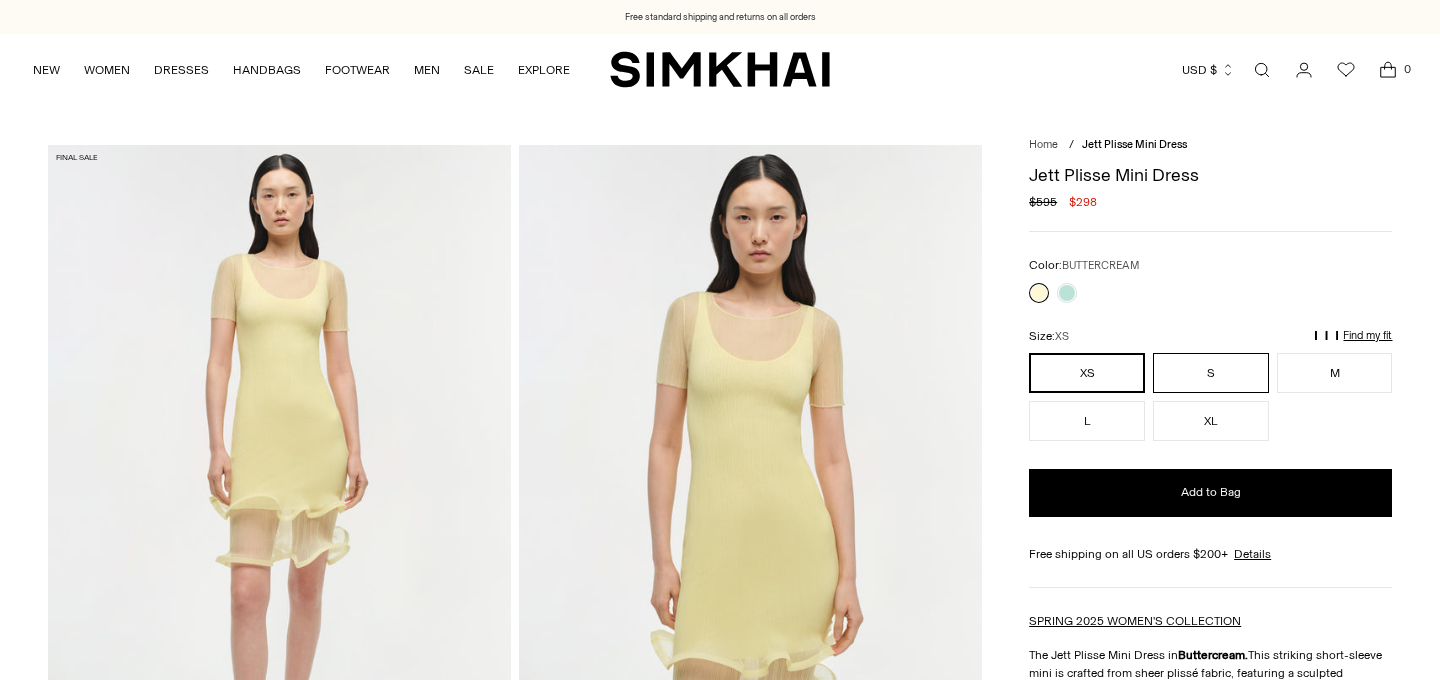 scroll, scrollTop: 0, scrollLeft: 0, axis: both 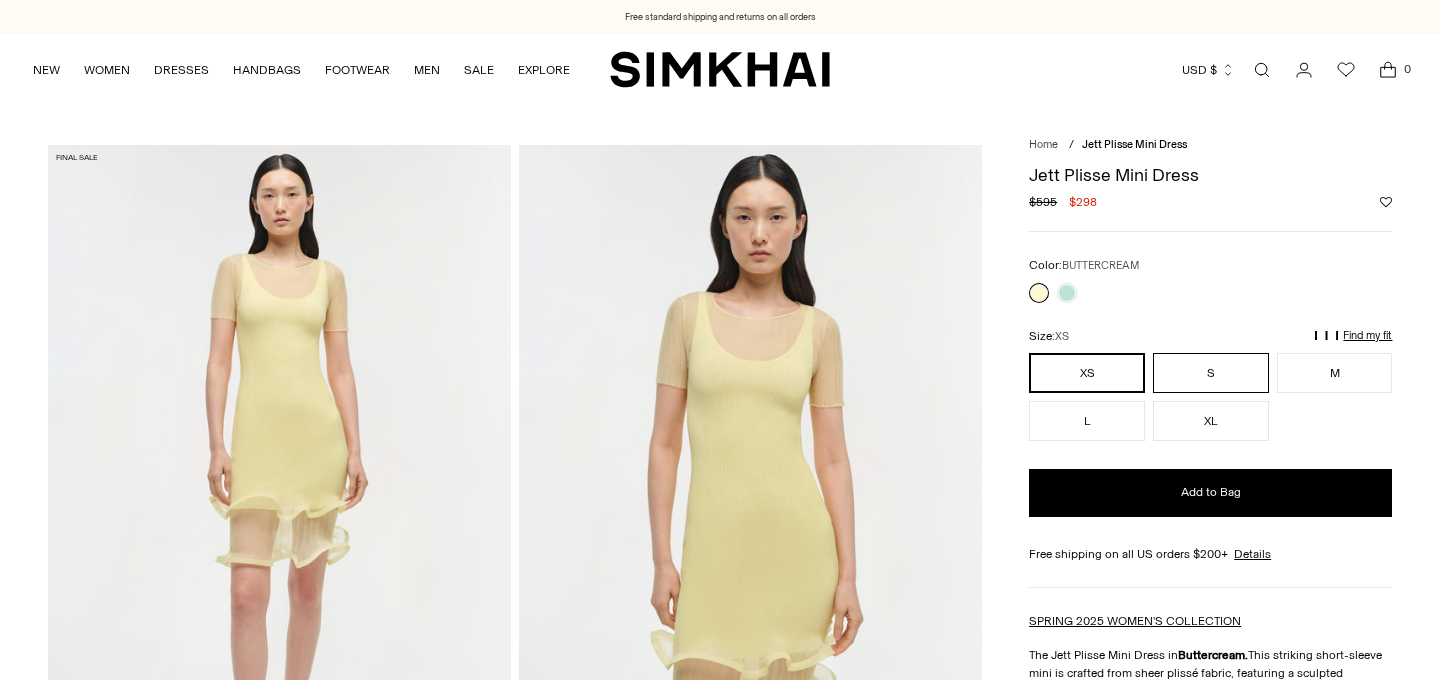 click on "S" at bounding box center [1211, 373] 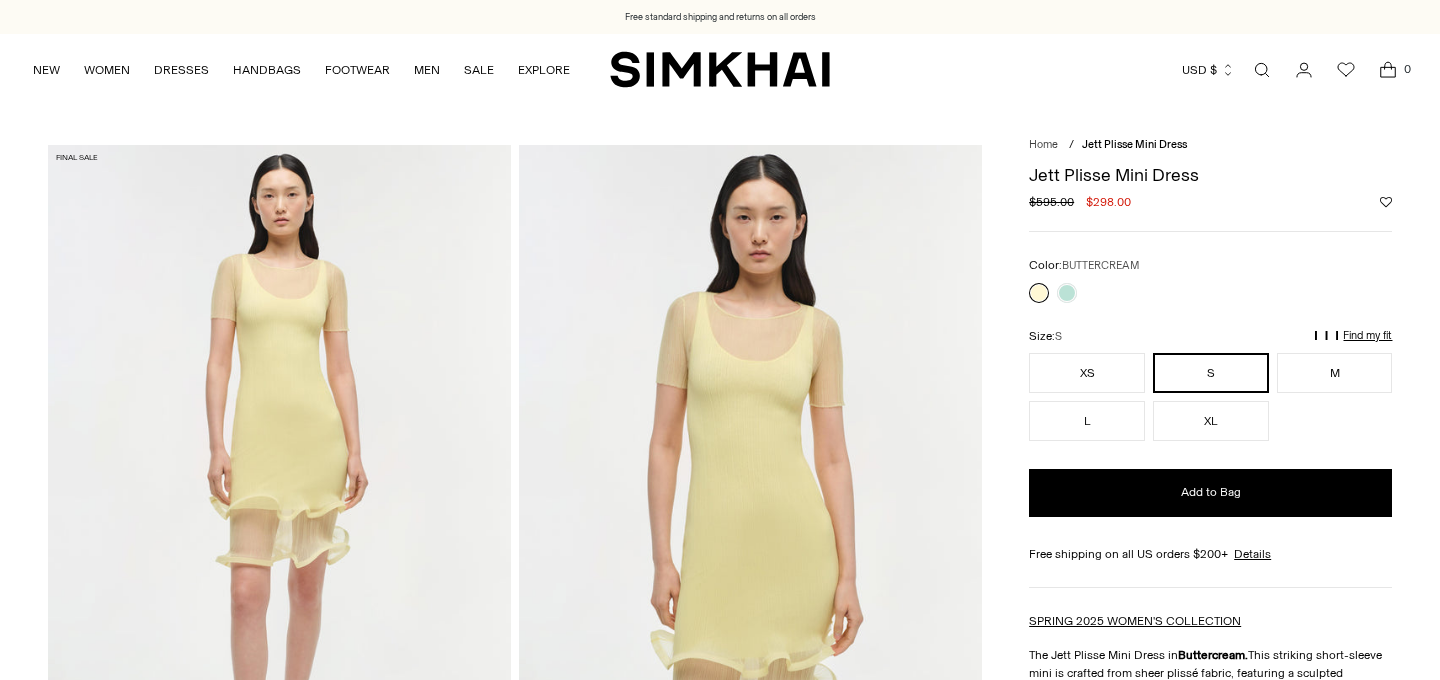 scroll, scrollTop: 0, scrollLeft: 0, axis: both 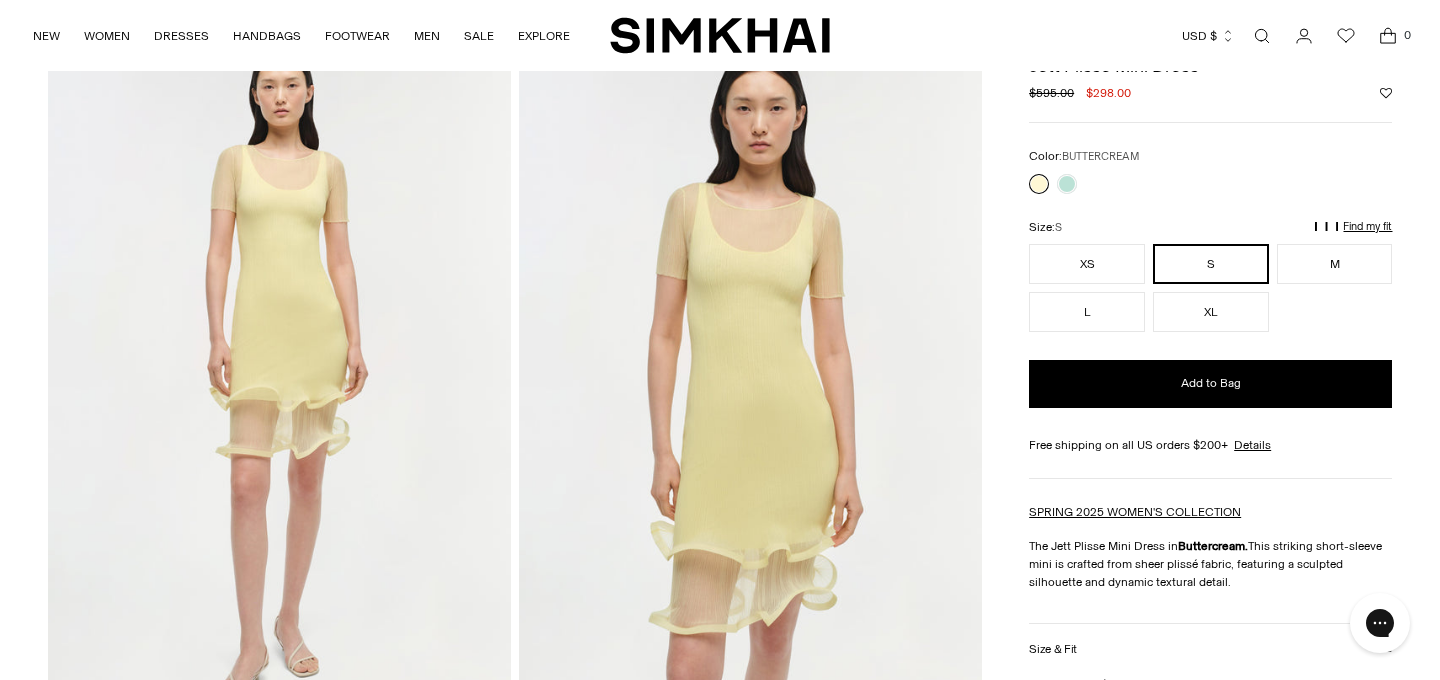 click on "Find my fit" at bounding box center (1186, 236) 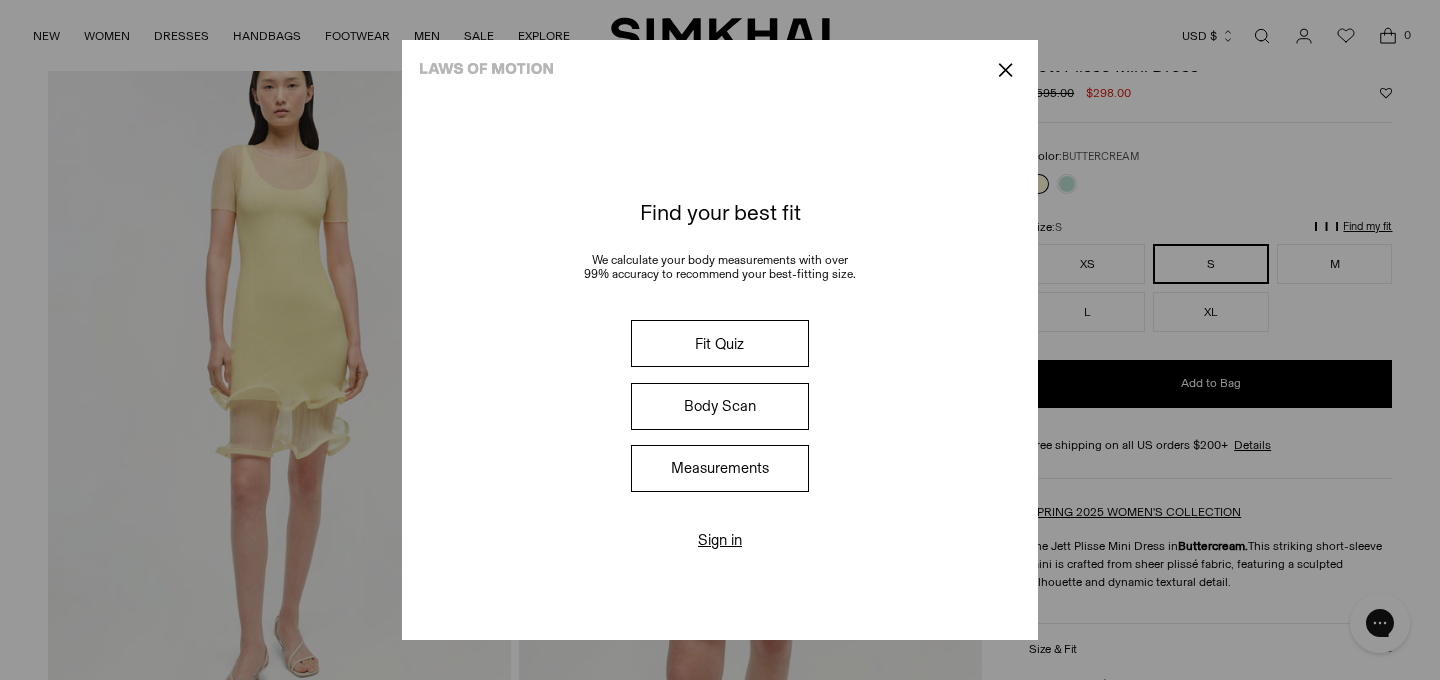 click on "Measurements" at bounding box center [720, 468] 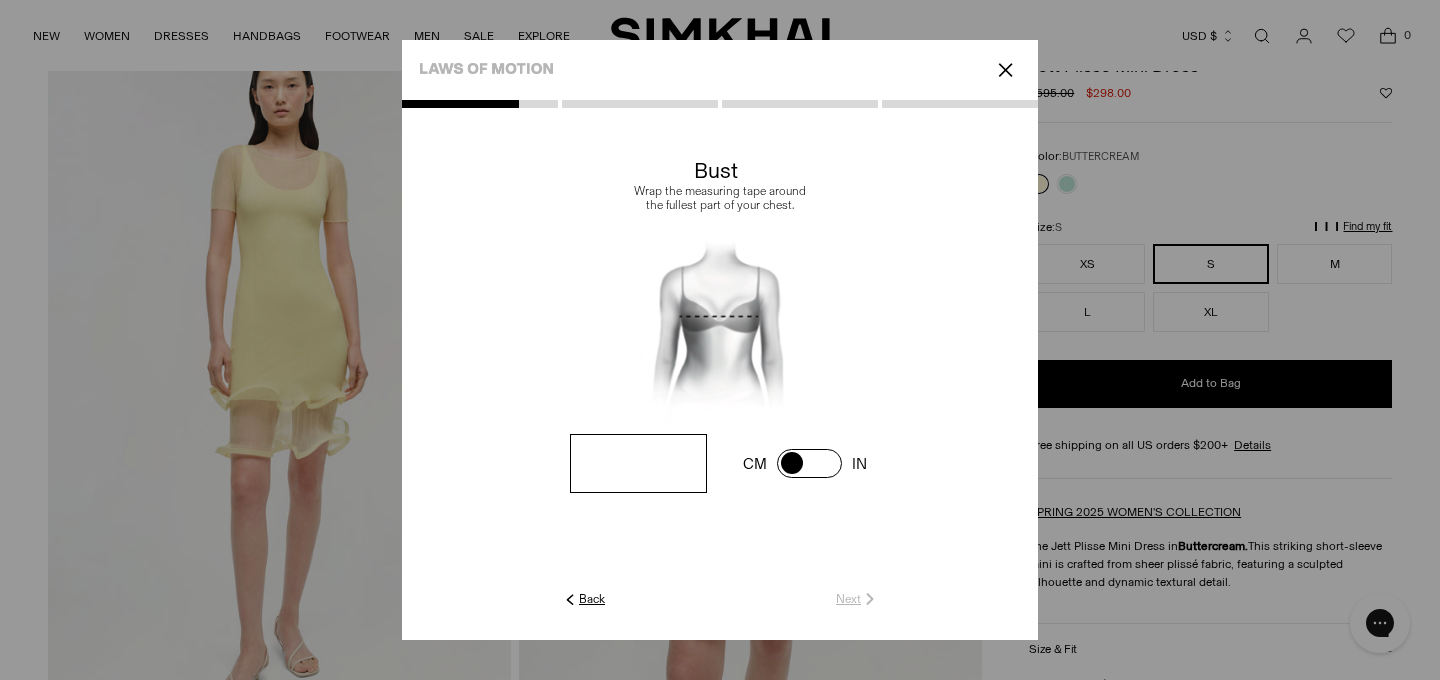 click at bounding box center (638, 463) 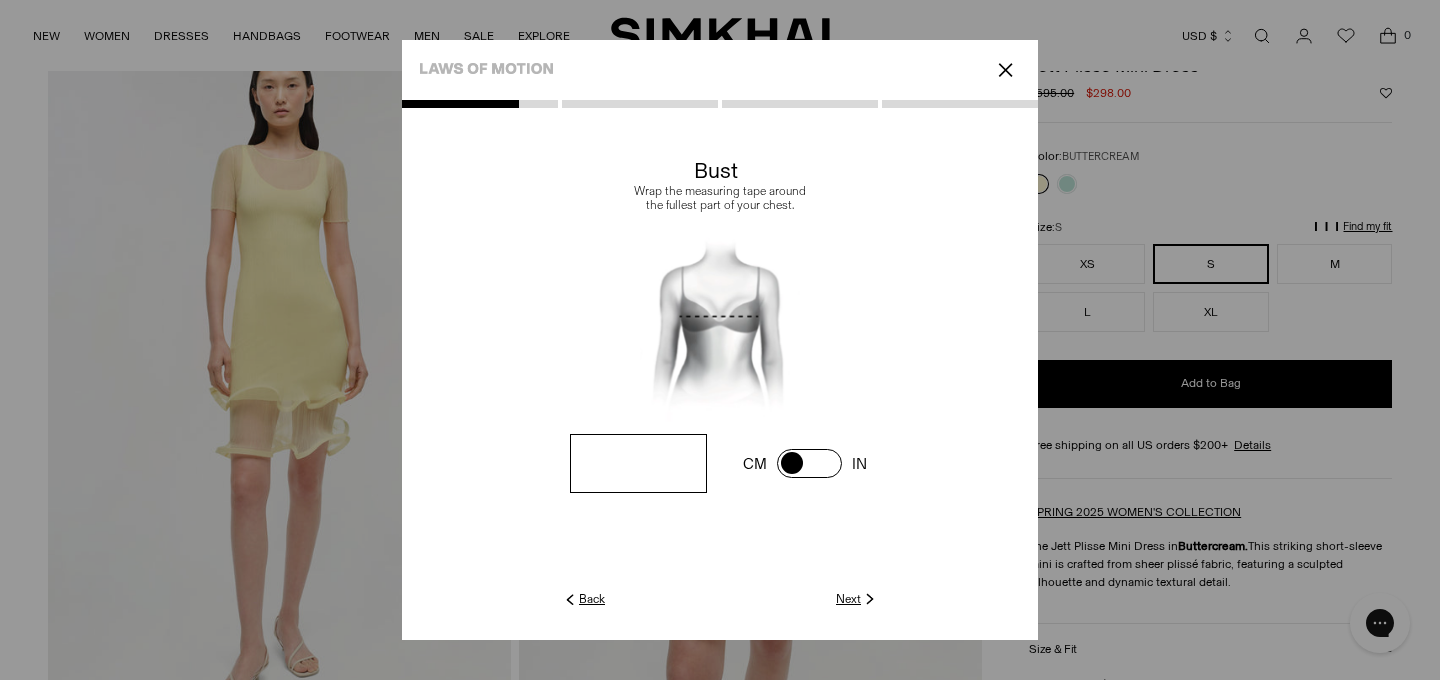 type on "**" 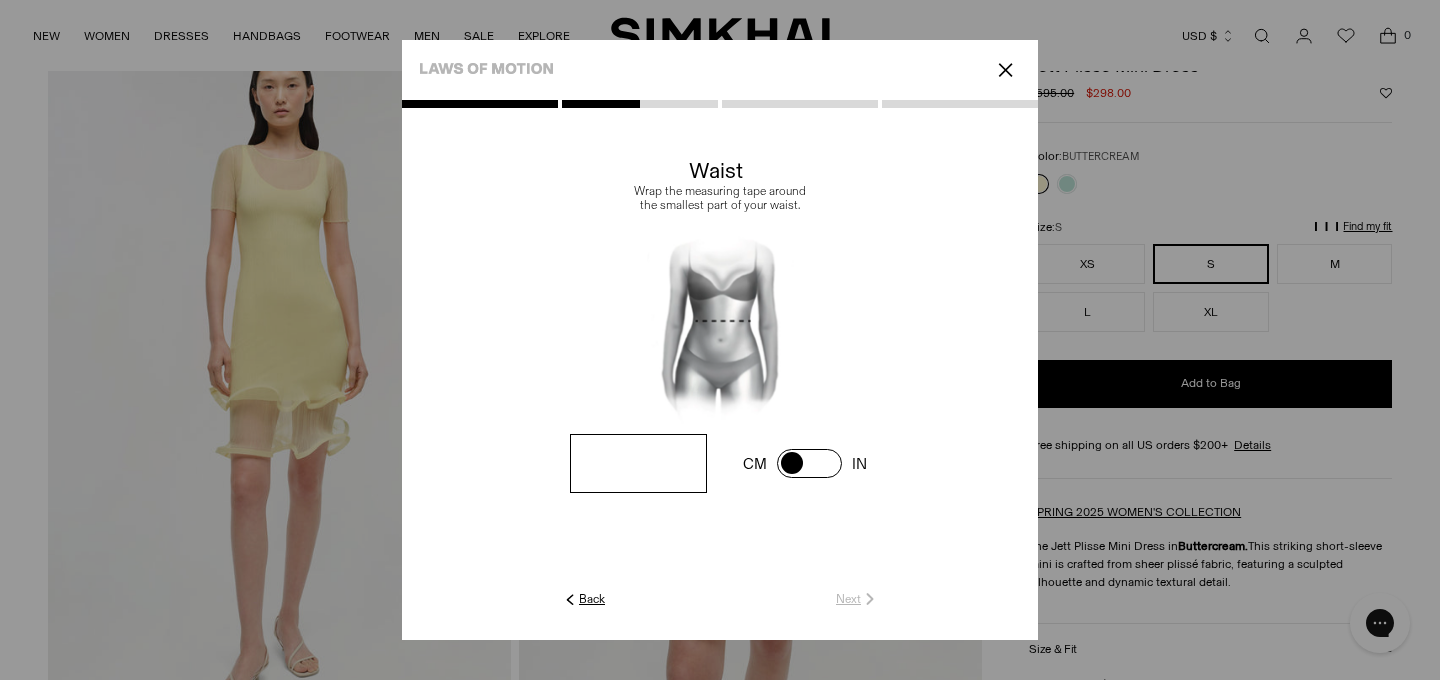click at bounding box center (0, 0) 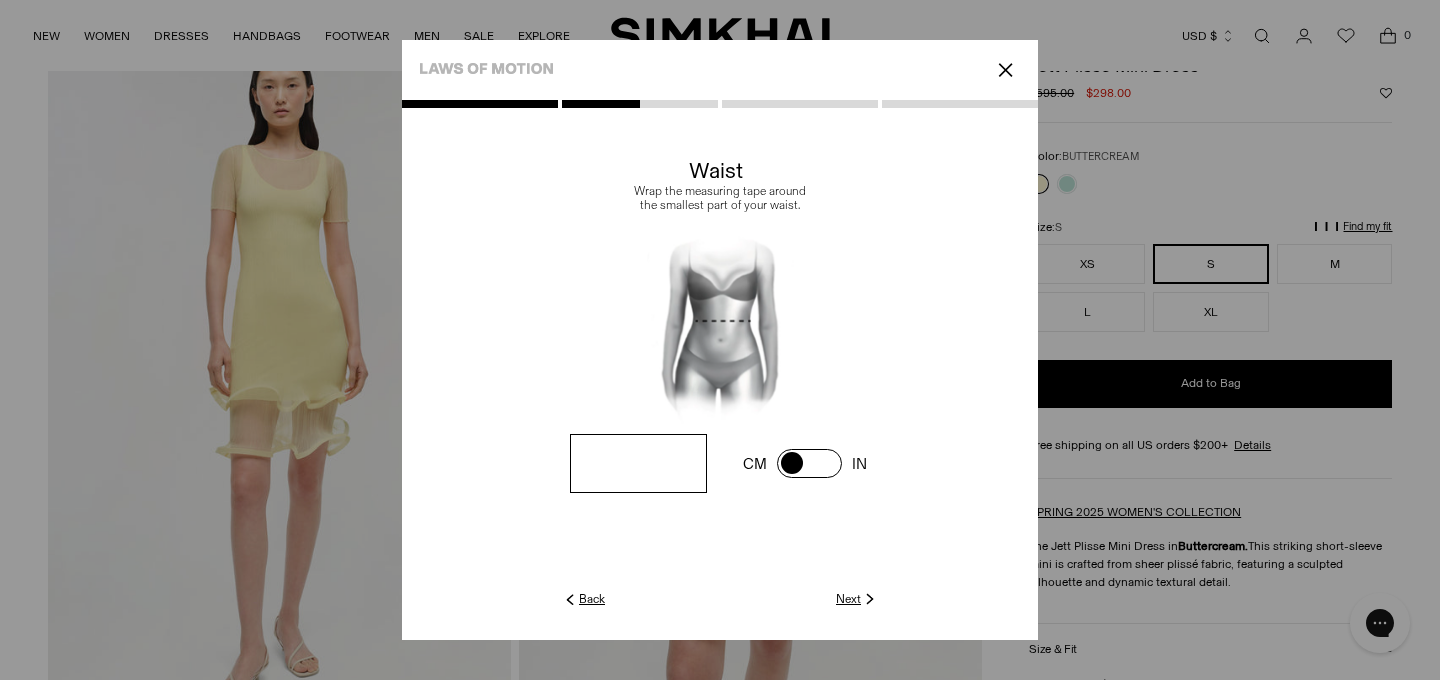 type on "**" 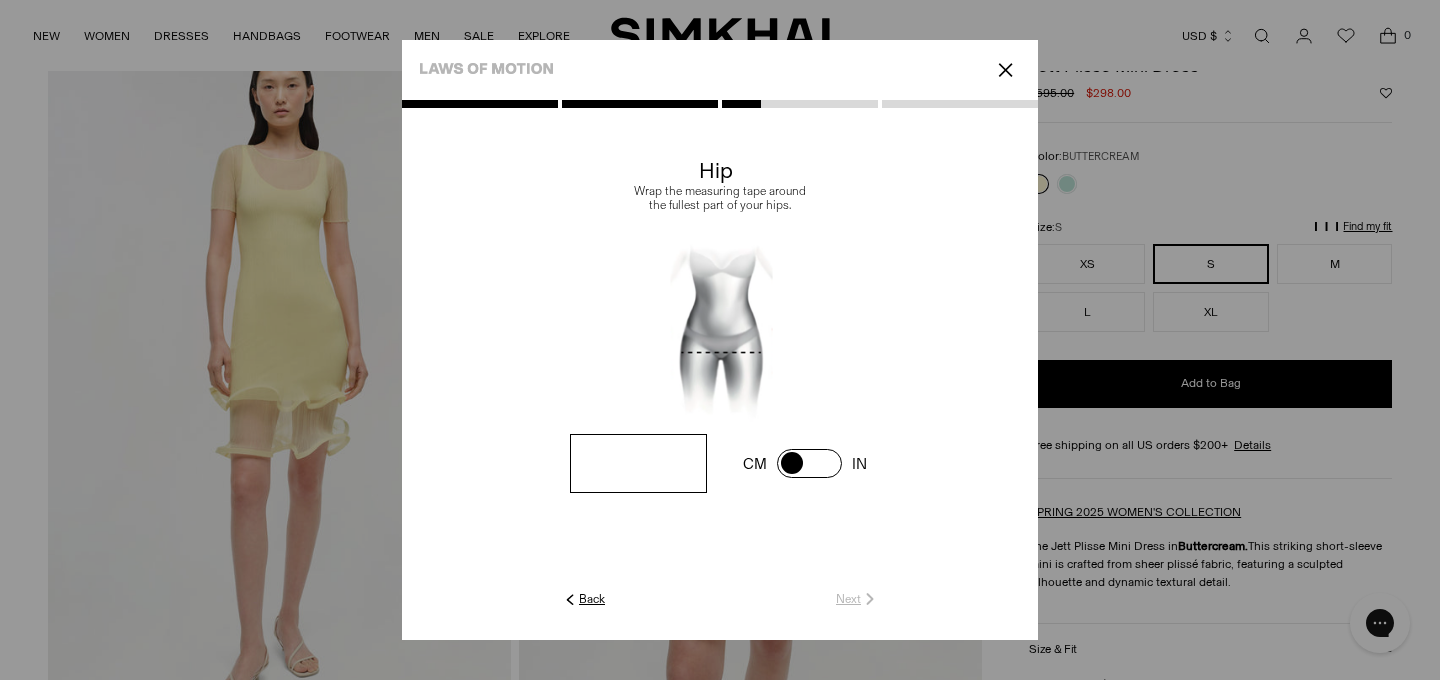 click at bounding box center [0, 0] 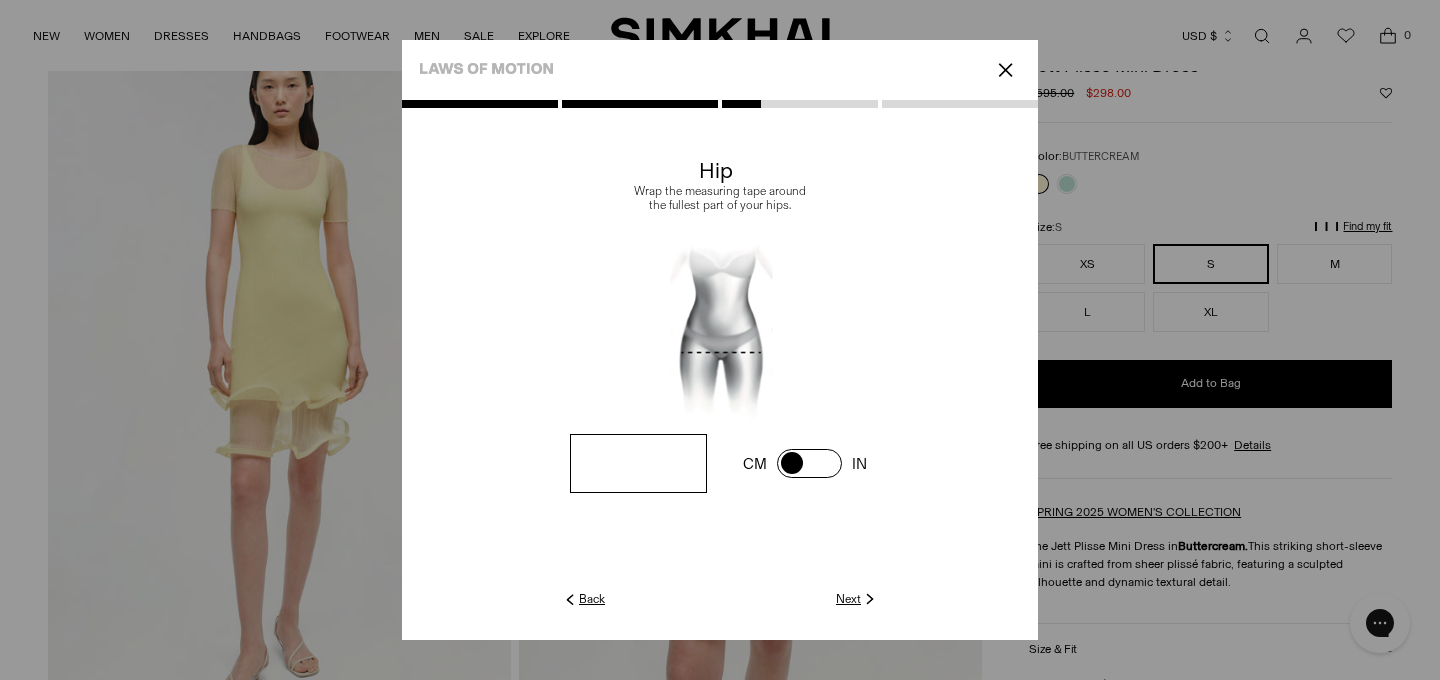 type on "**" 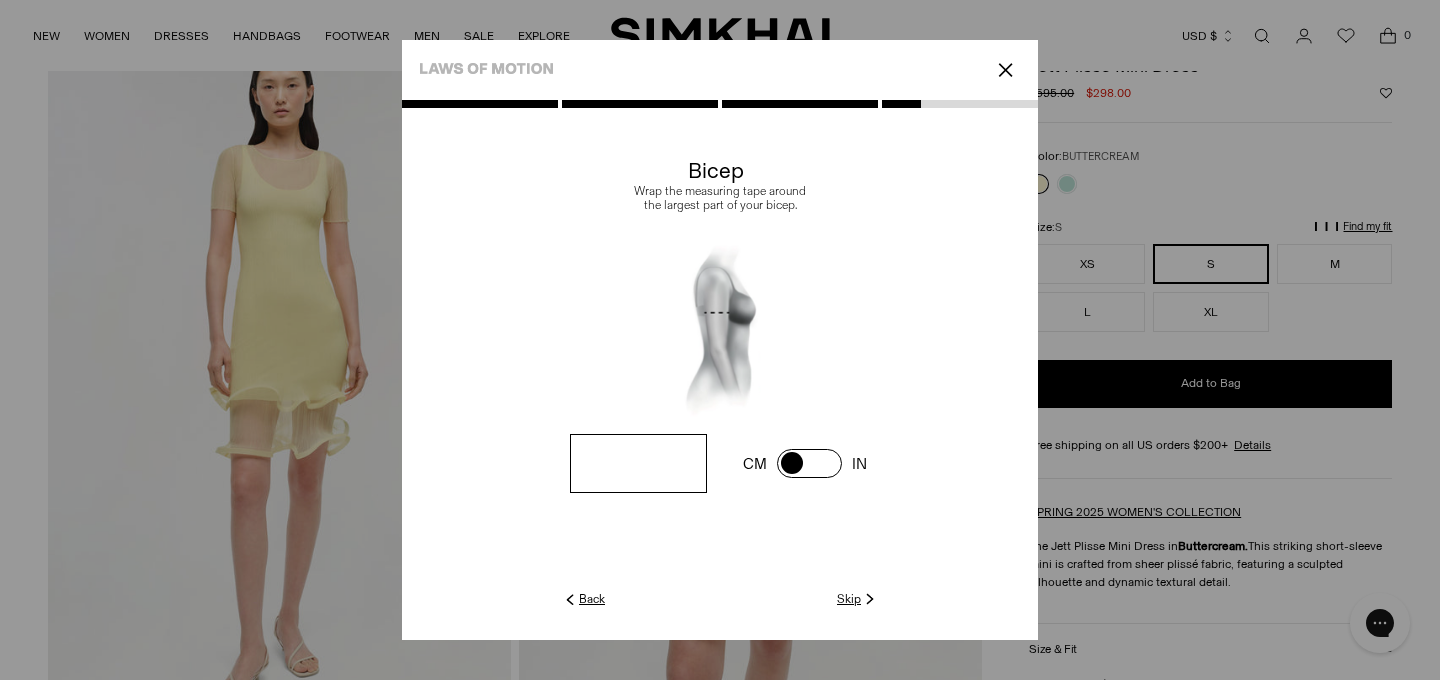 click on "Skip" 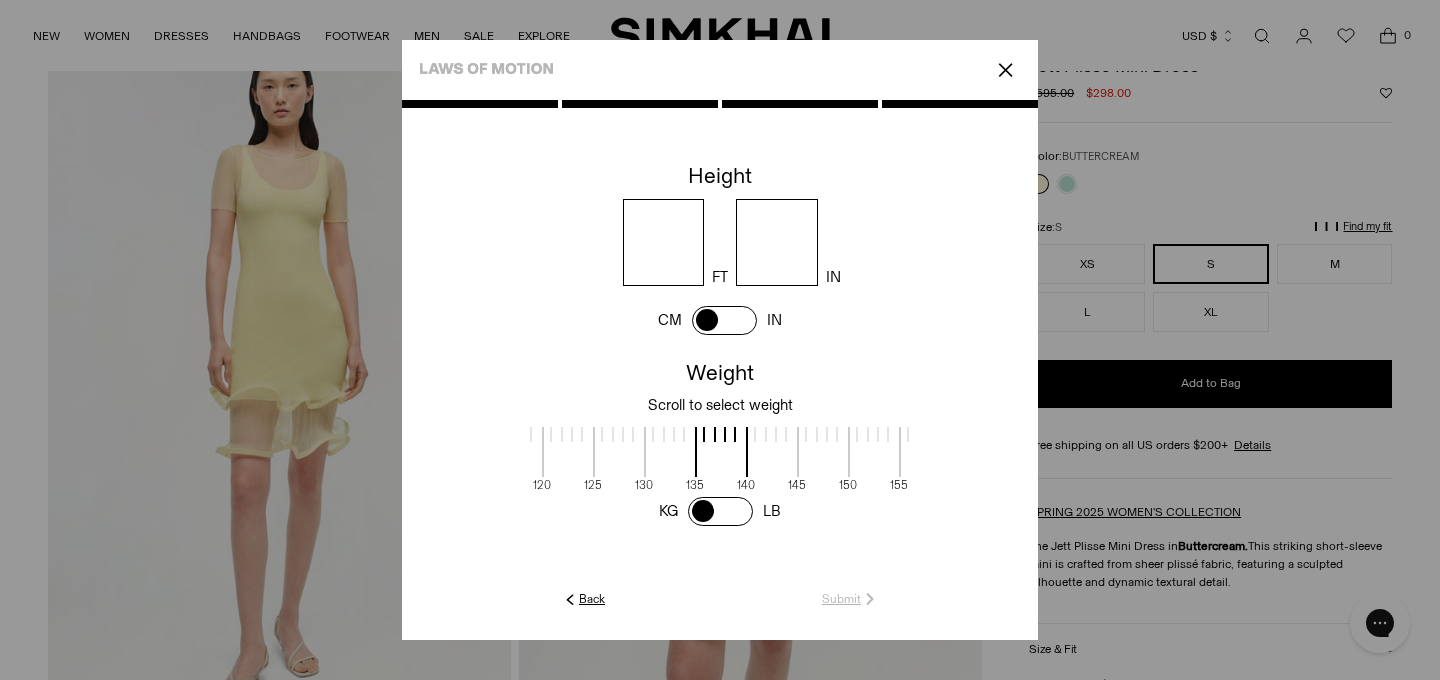 click at bounding box center [664, 242] 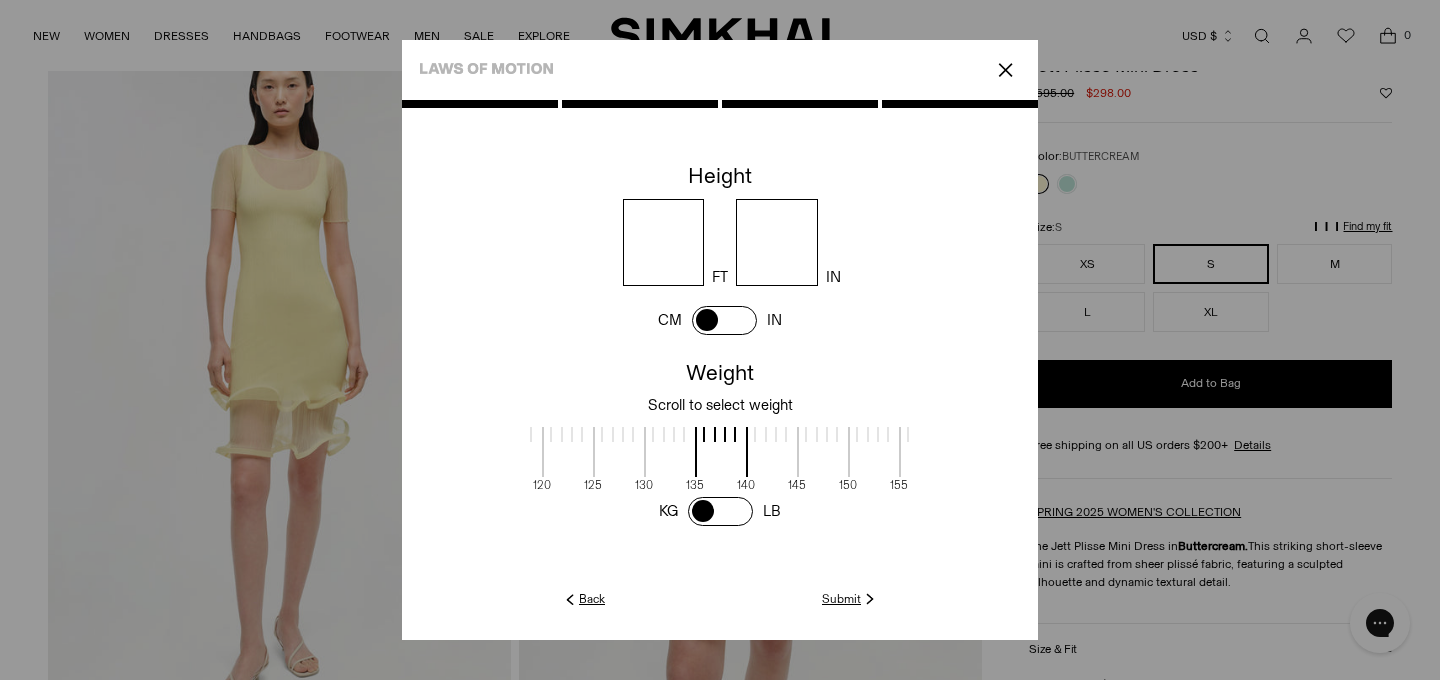 type on "*" 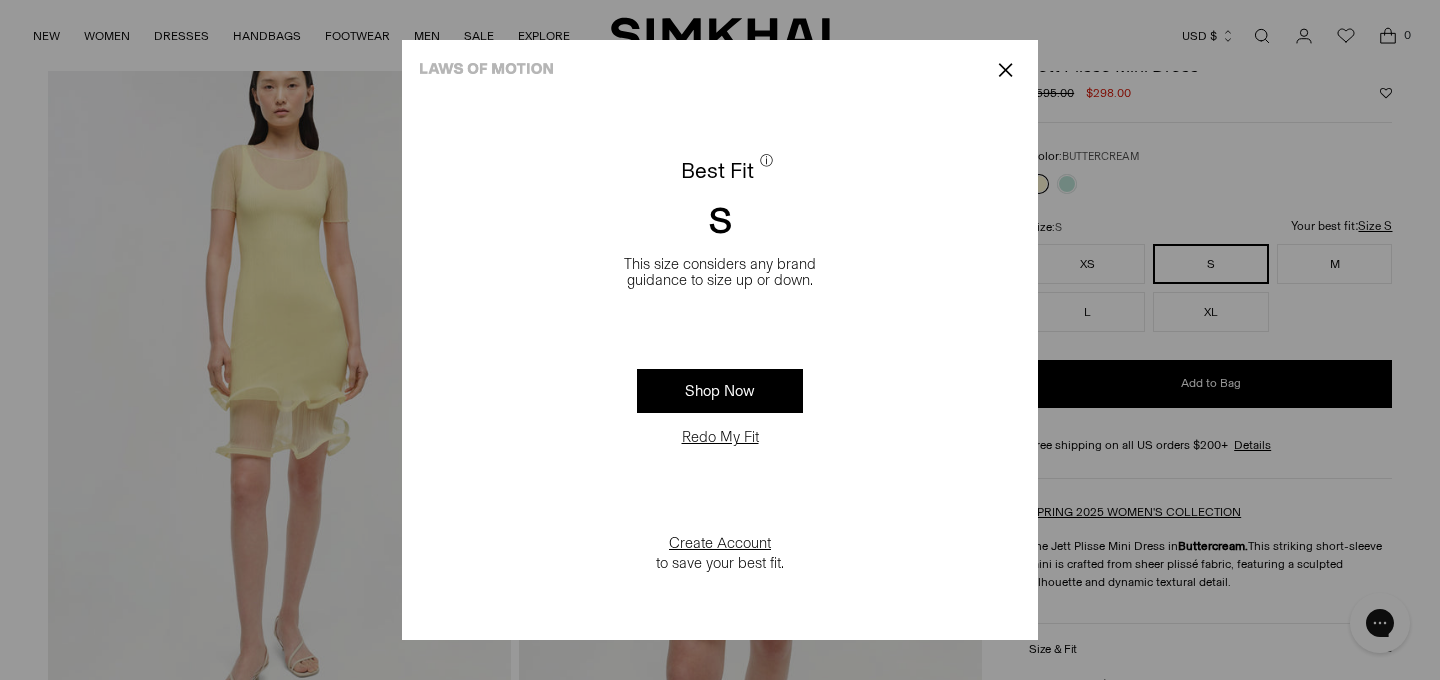 click on "✕" at bounding box center [1005, 70] 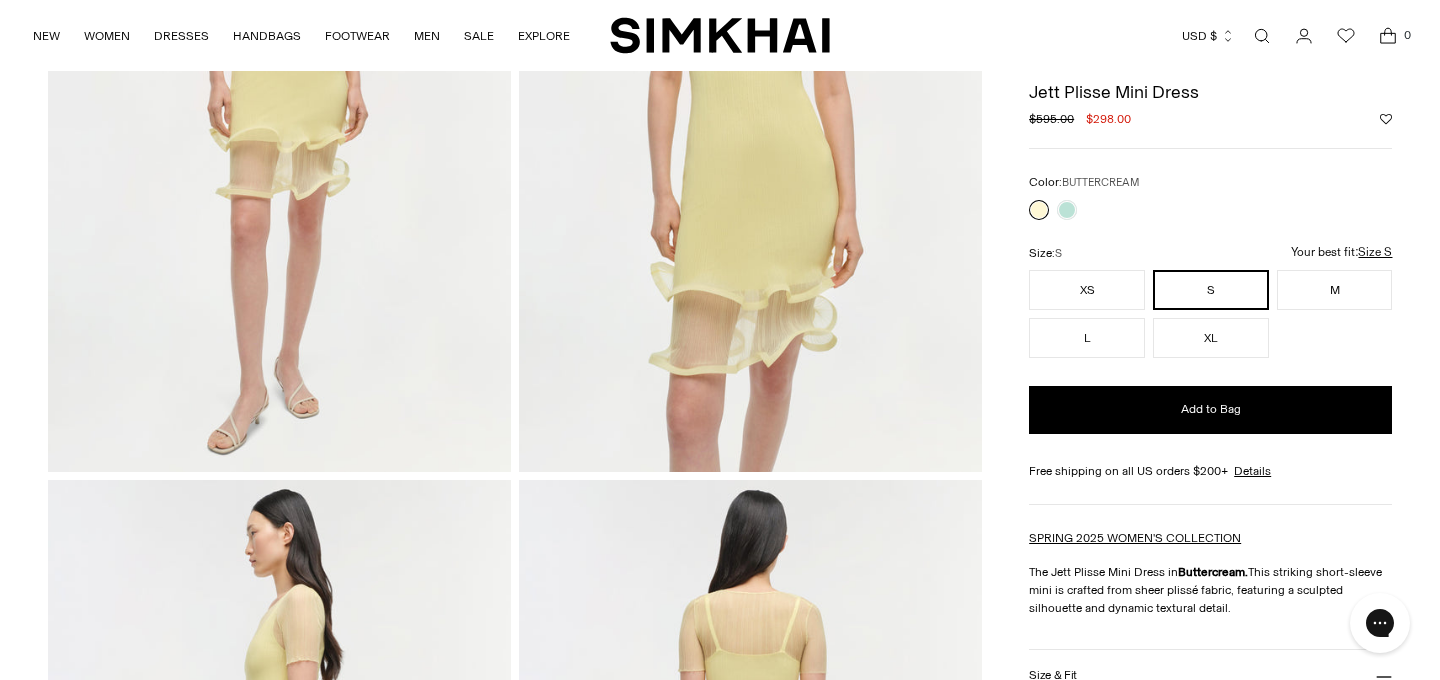 scroll, scrollTop: 361, scrollLeft: 0, axis: vertical 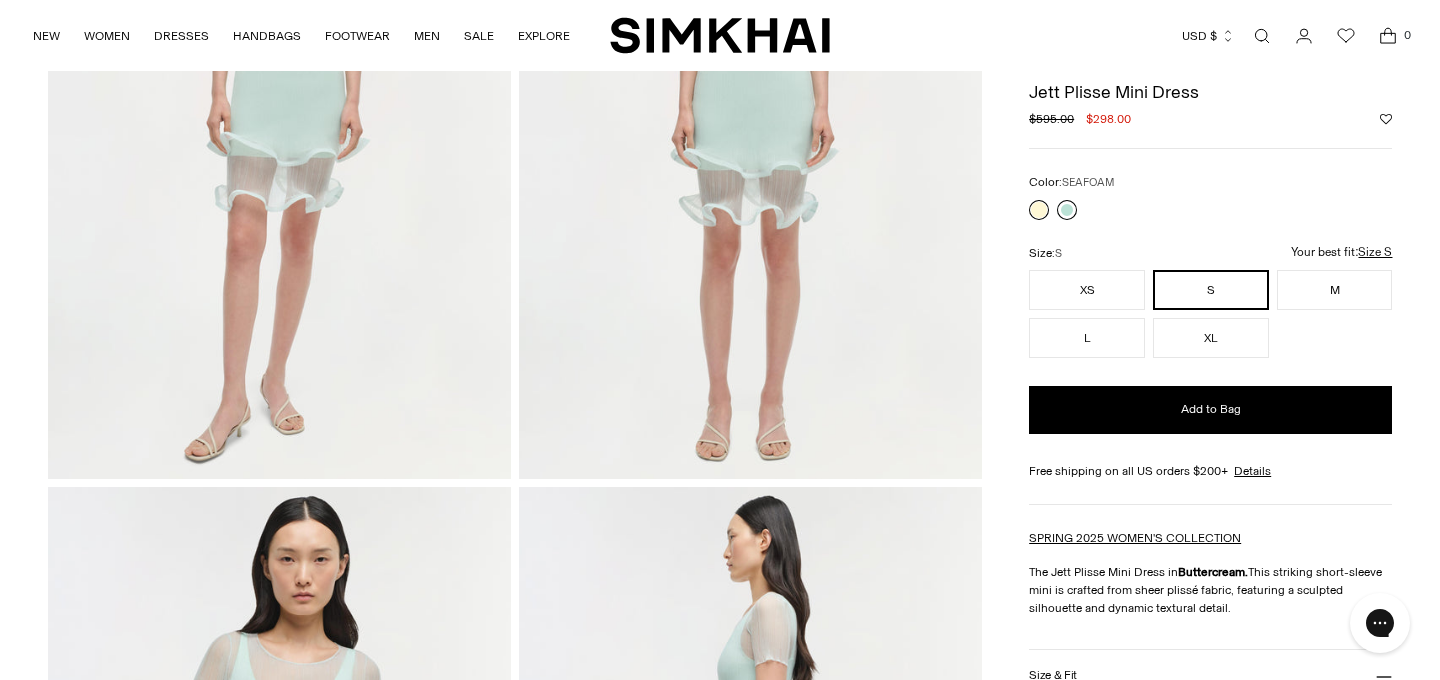 click at bounding box center [1067, 210] 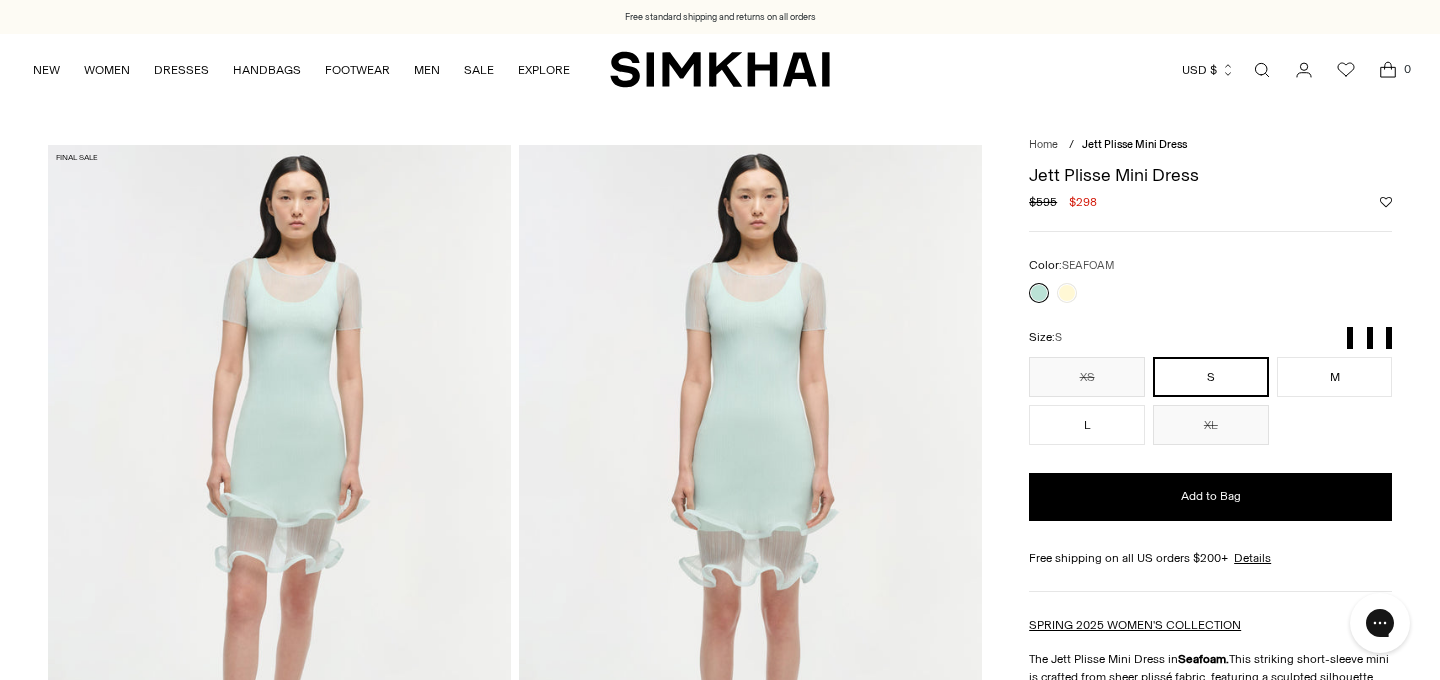 scroll, scrollTop: 0, scrollLeft: 0, axis: both 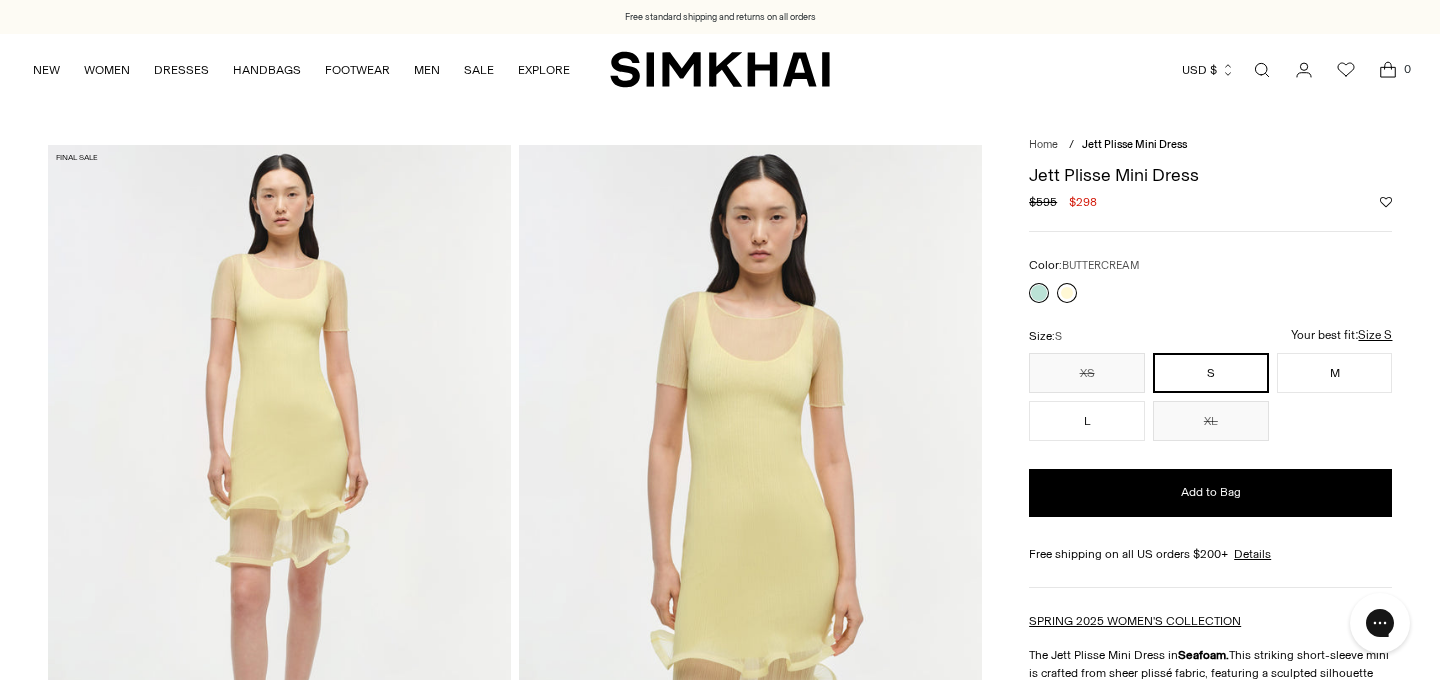 click at bounding box center [1067, 293] 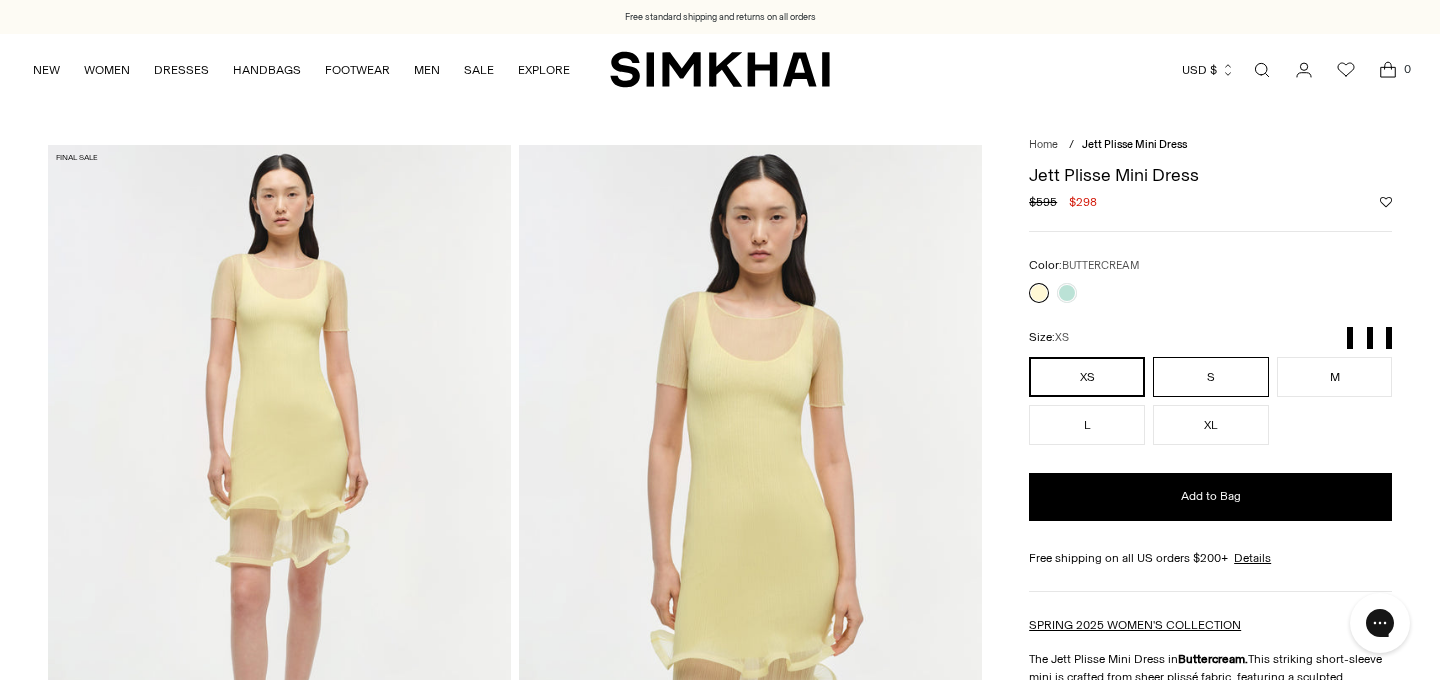 scroll, scrollTop: 0, scrollLeft: 0, axis: both 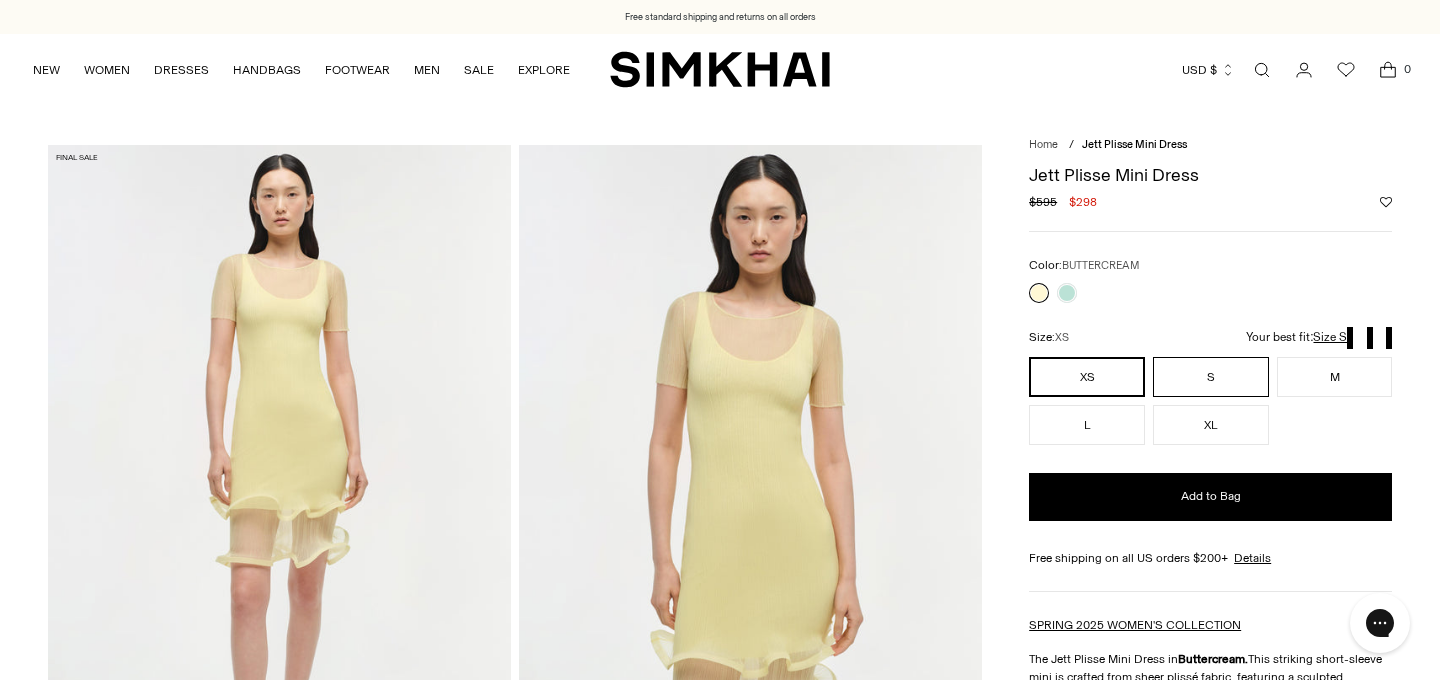 click on "S" at bounding box center [1211, 377] 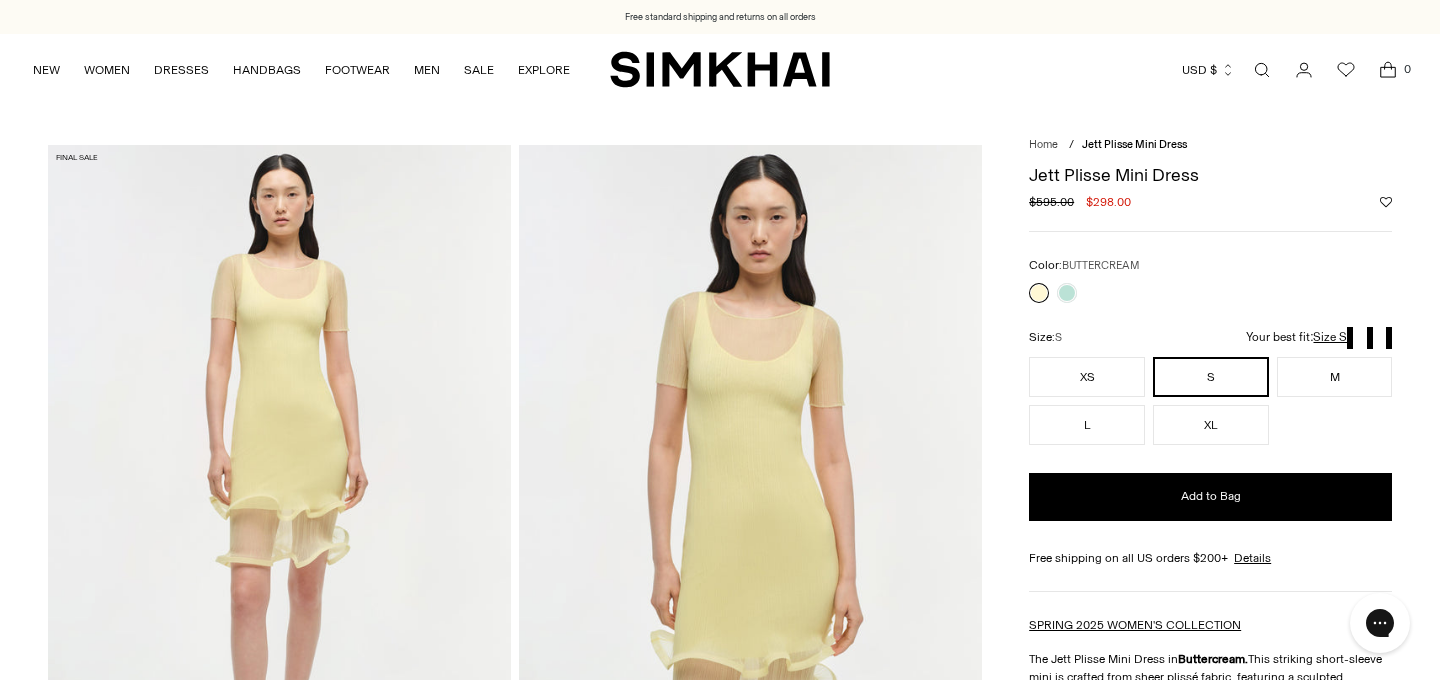 scroll, scrollTop: 0, scrollLeft: 0, axis: both 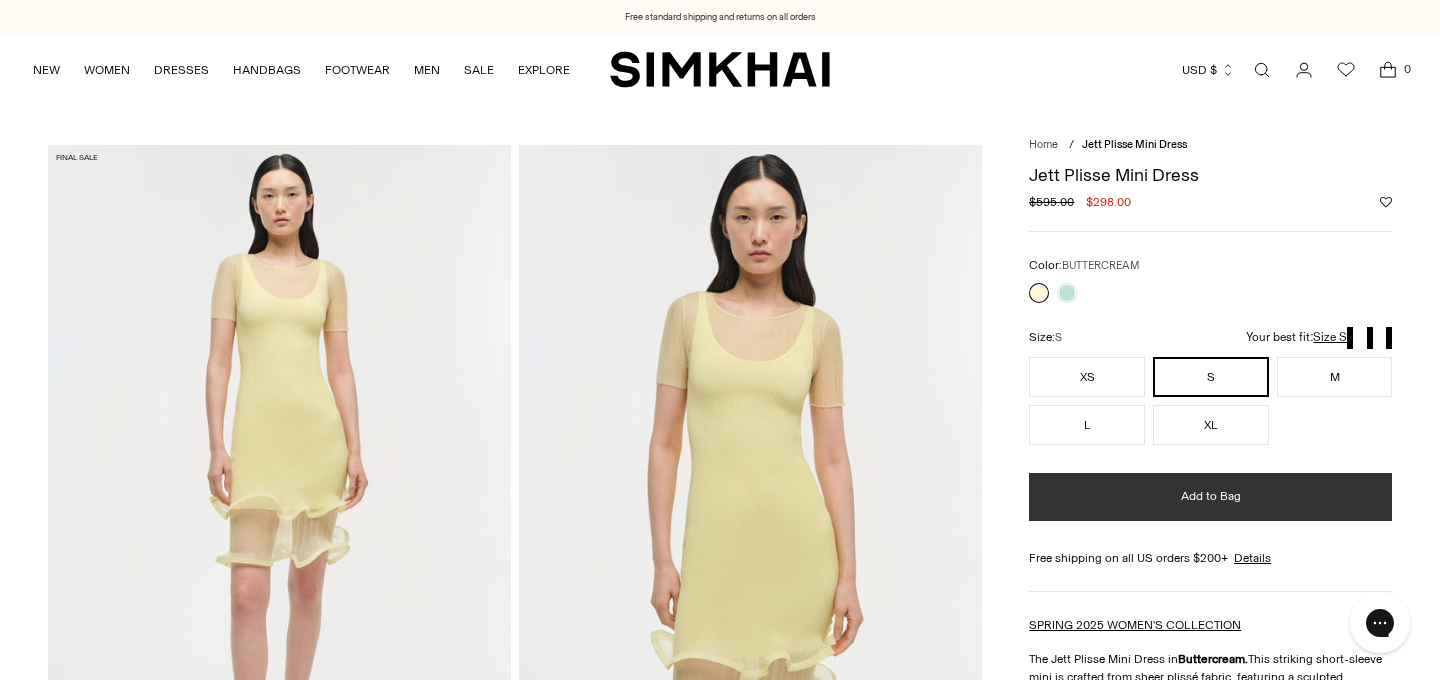 click on "Add to Bag" at bounding box center (1210, 497) 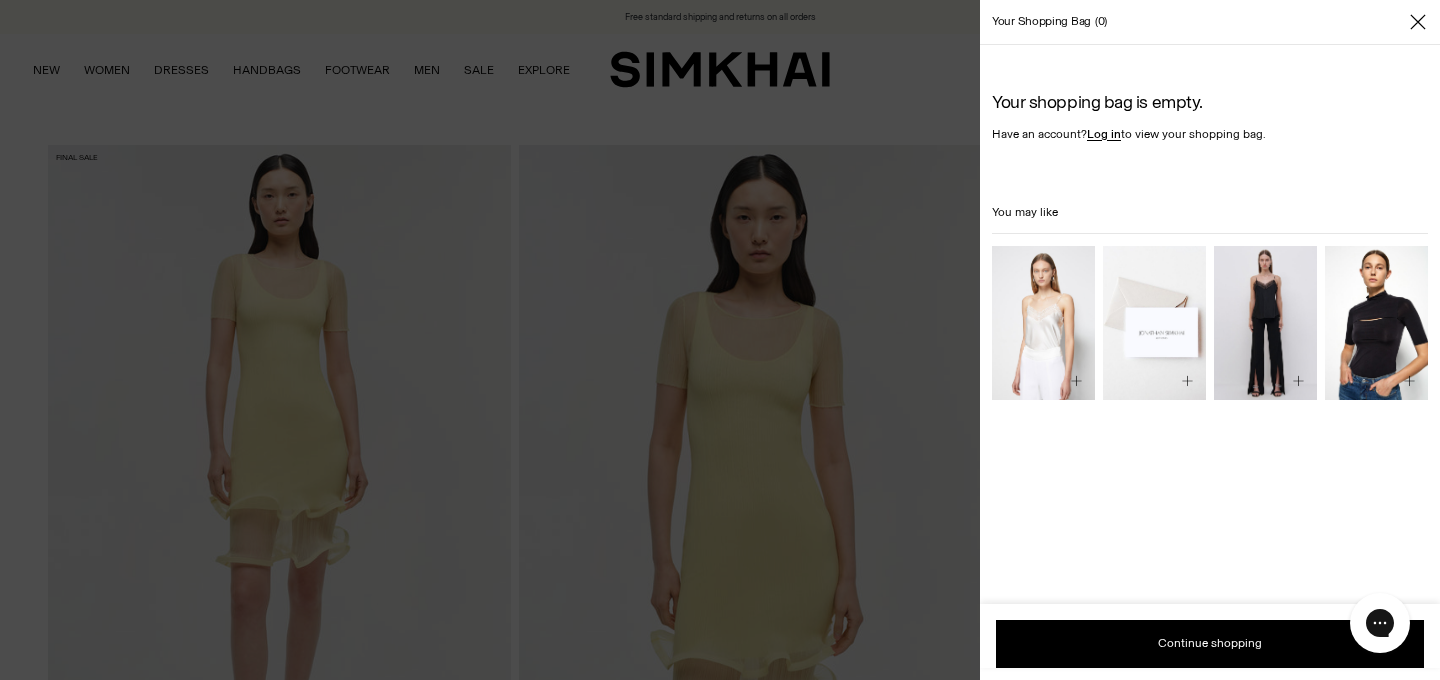 click 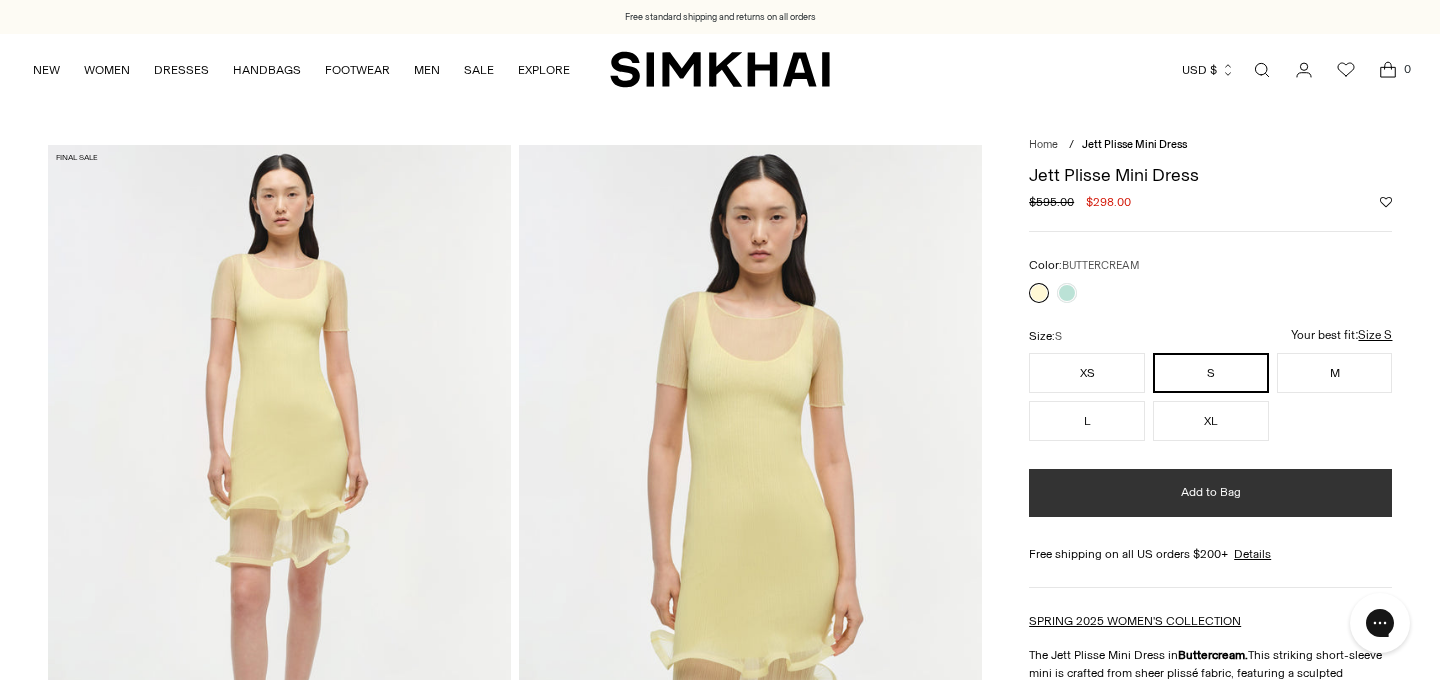 click on "Add to Bag" at bounding box center [1210, 493] 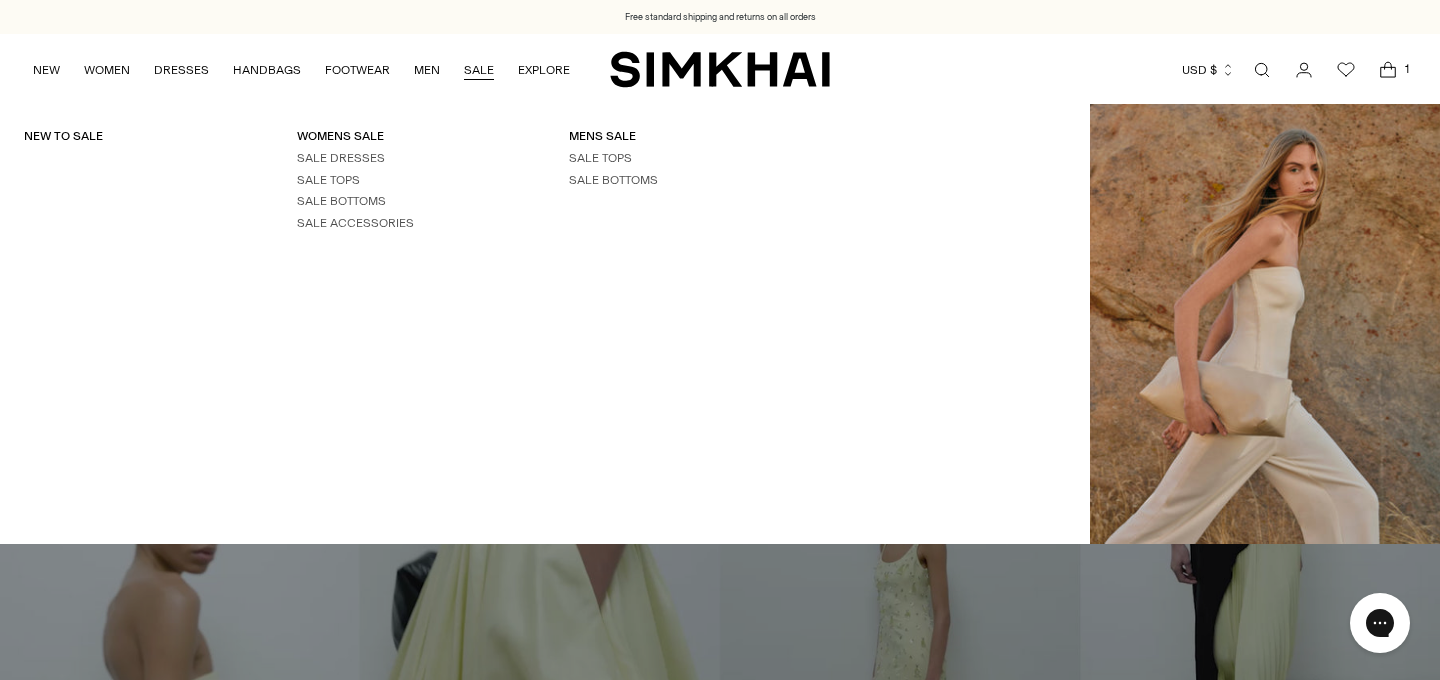 scroll, scrollTop: 0, scrollLeft: 0, axis: both 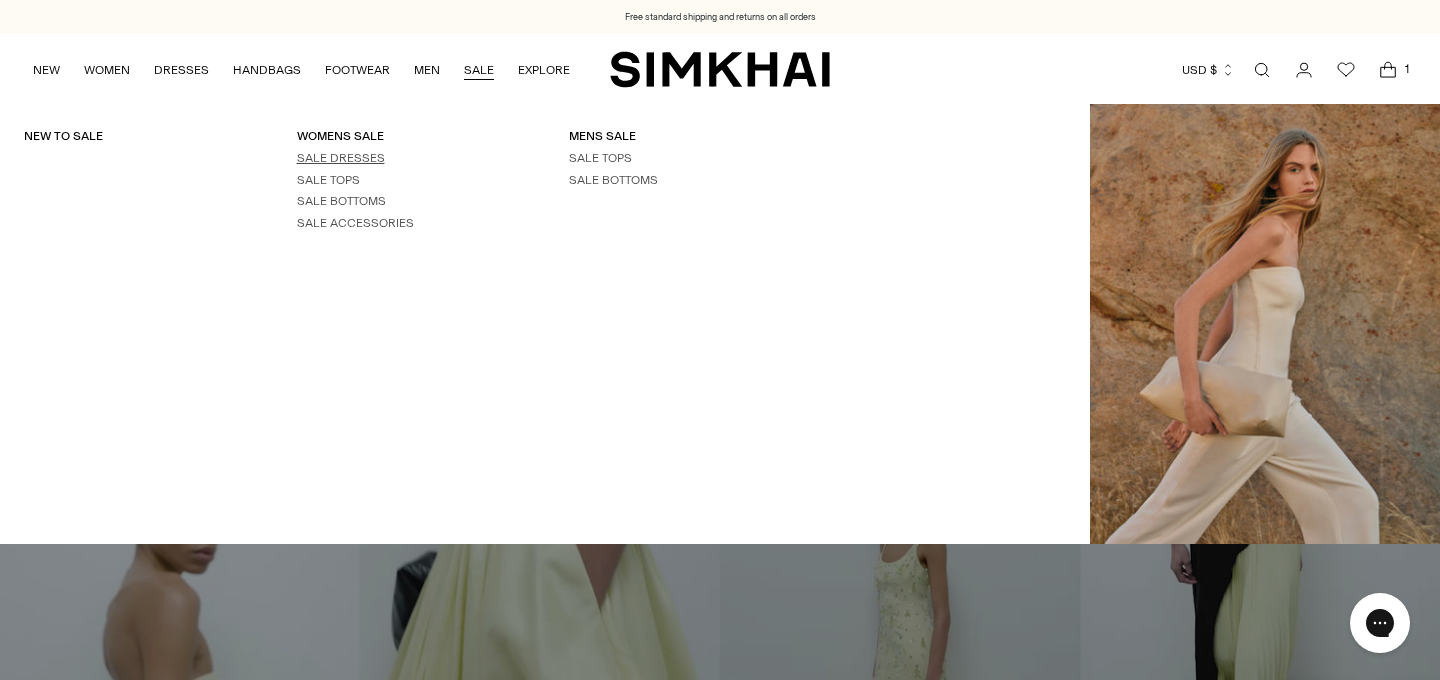 click on "SALE DRESSES" at bounding box center [341, 158] 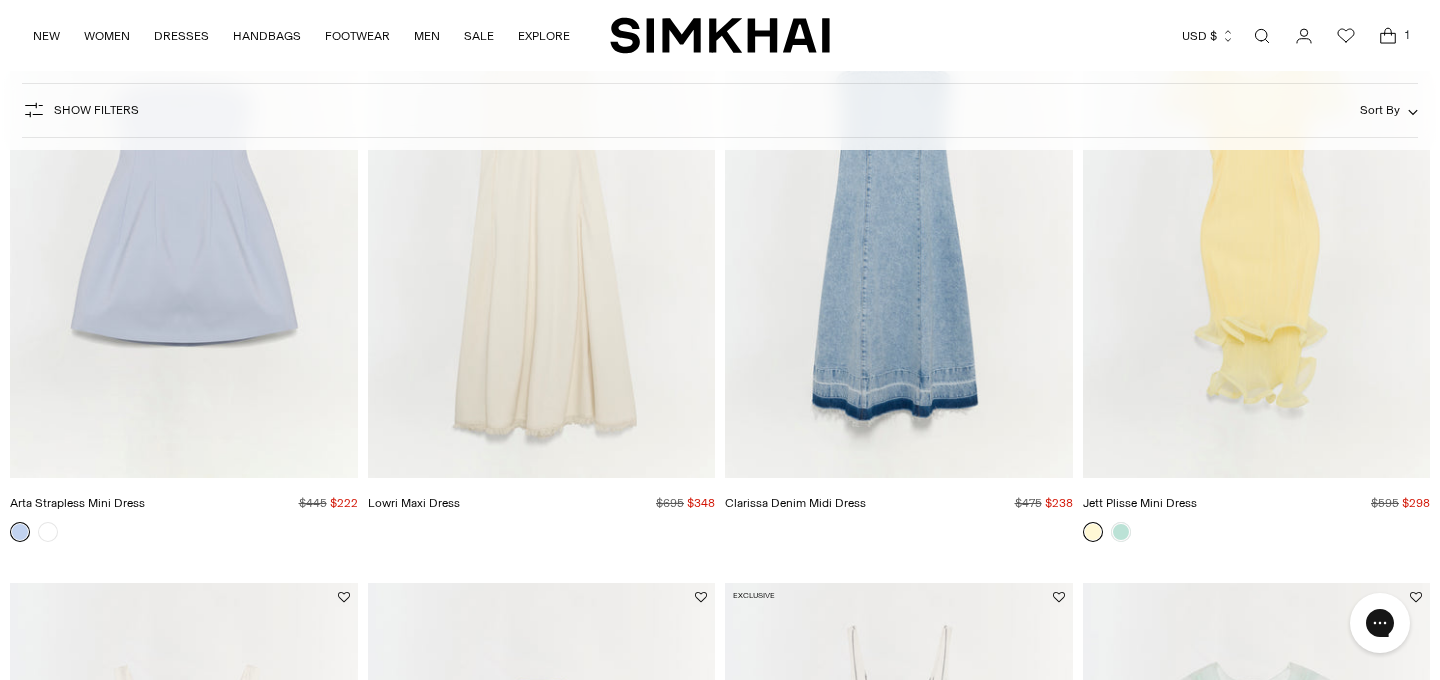 scroll, scrollTop: 958, scrollLeft: 0, axis: vertical 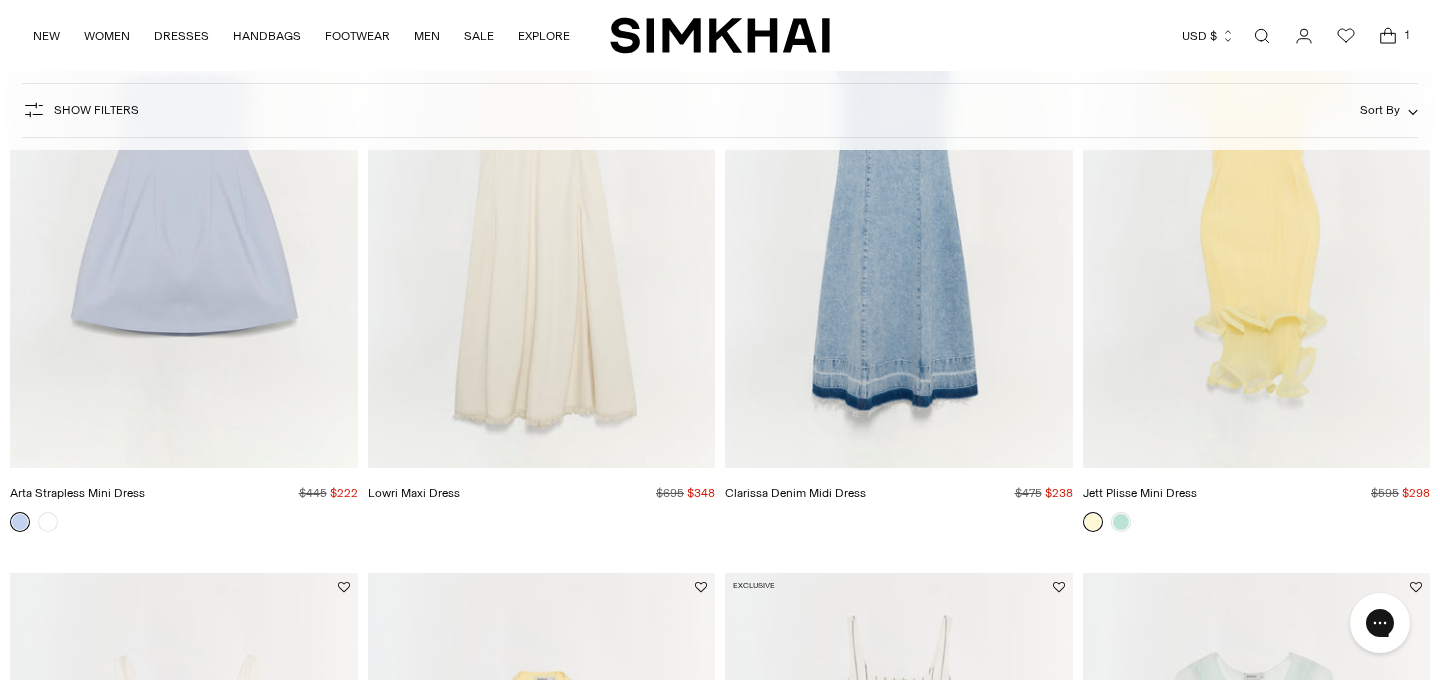 click at bounding box center (0, 0) 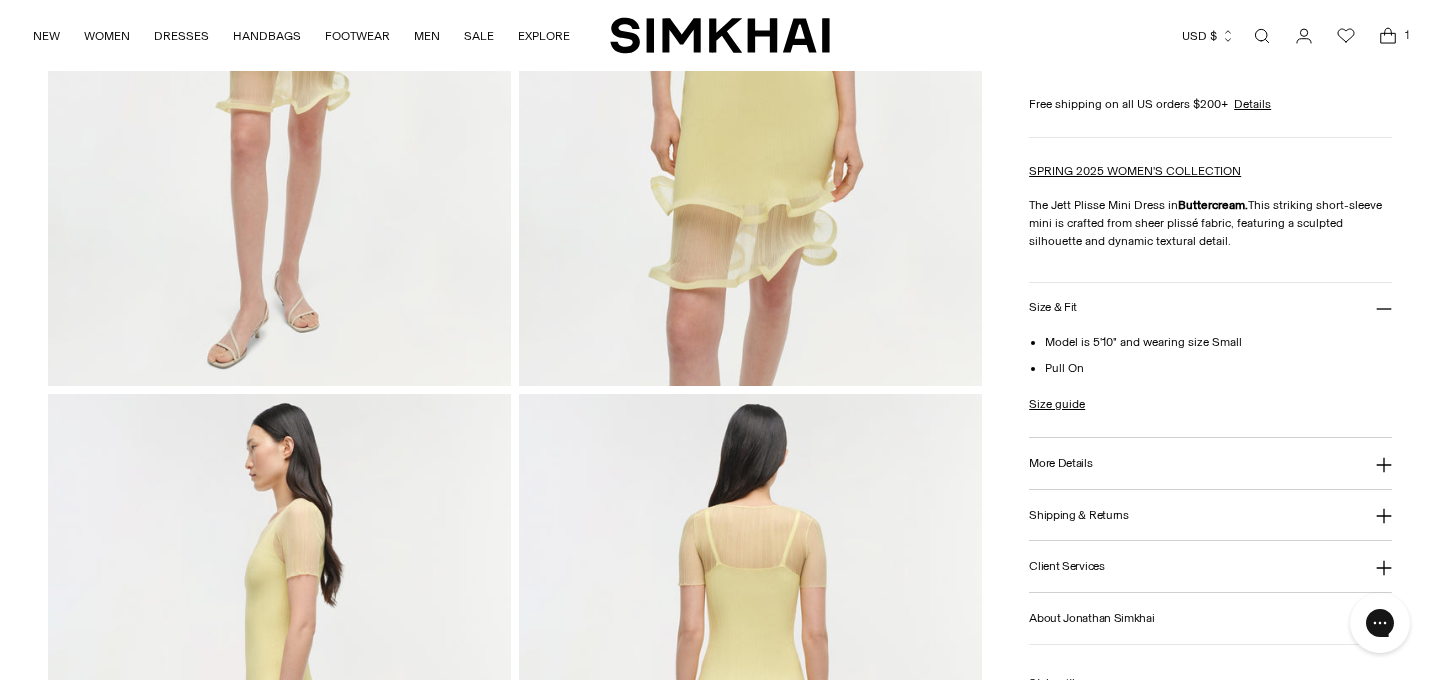 scroll, scrollTop: 475, scrollLeft: 0, axis: vertical 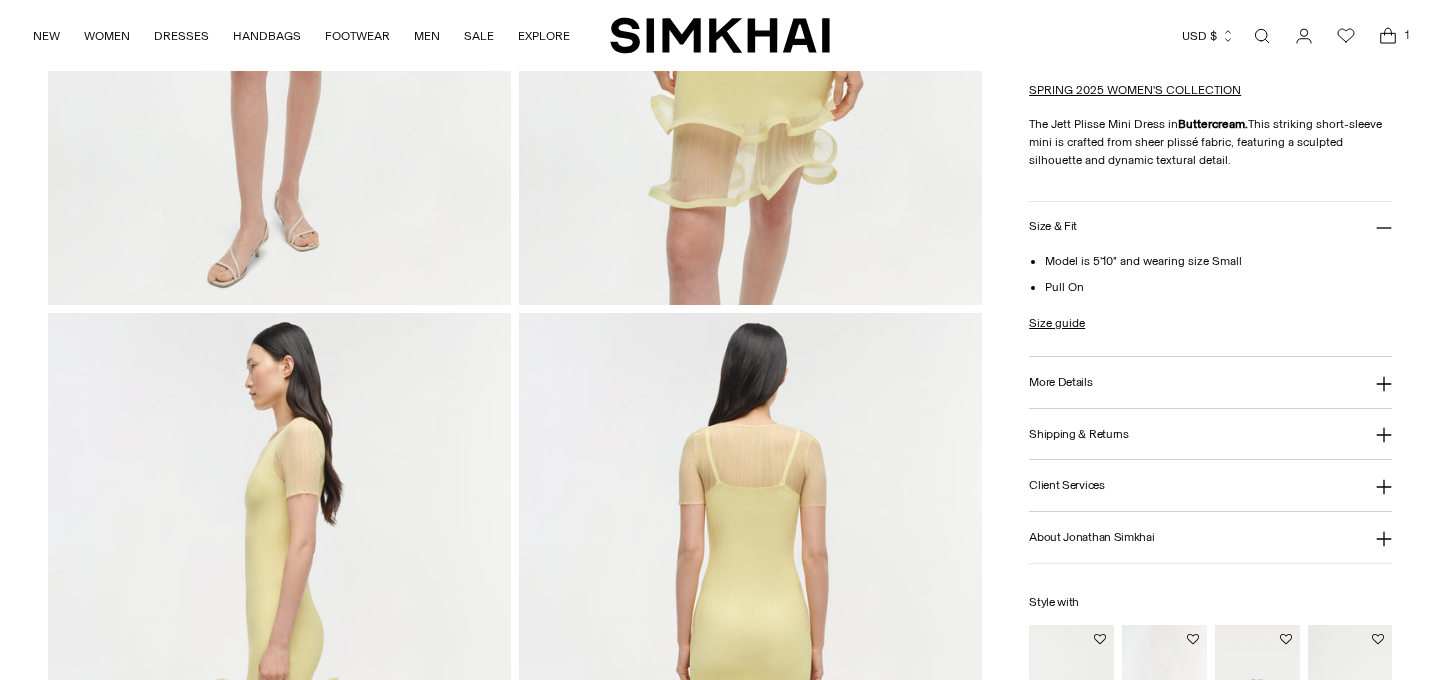 click on "Shipping & Returns" at bounding box center (1210, 434) 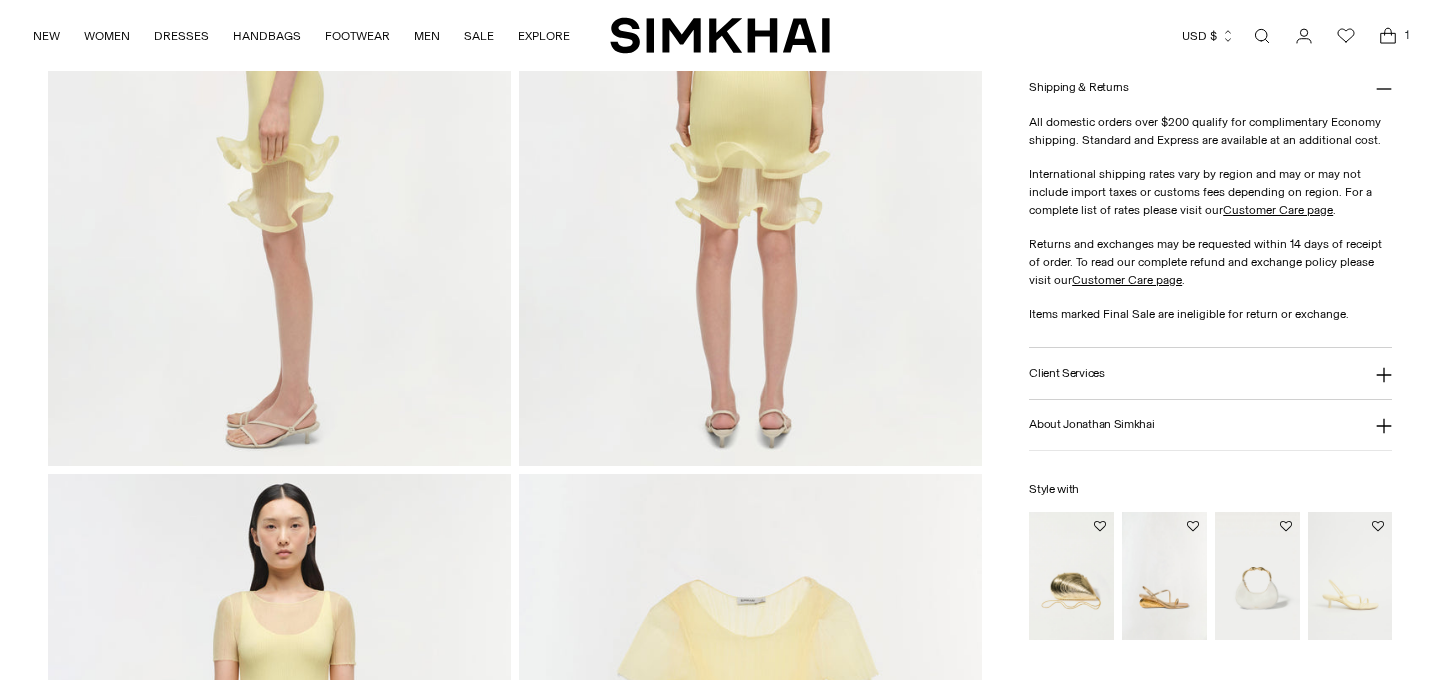 scroll, scrollTop: 1079, scrollLeft: 0, axis: vertical 